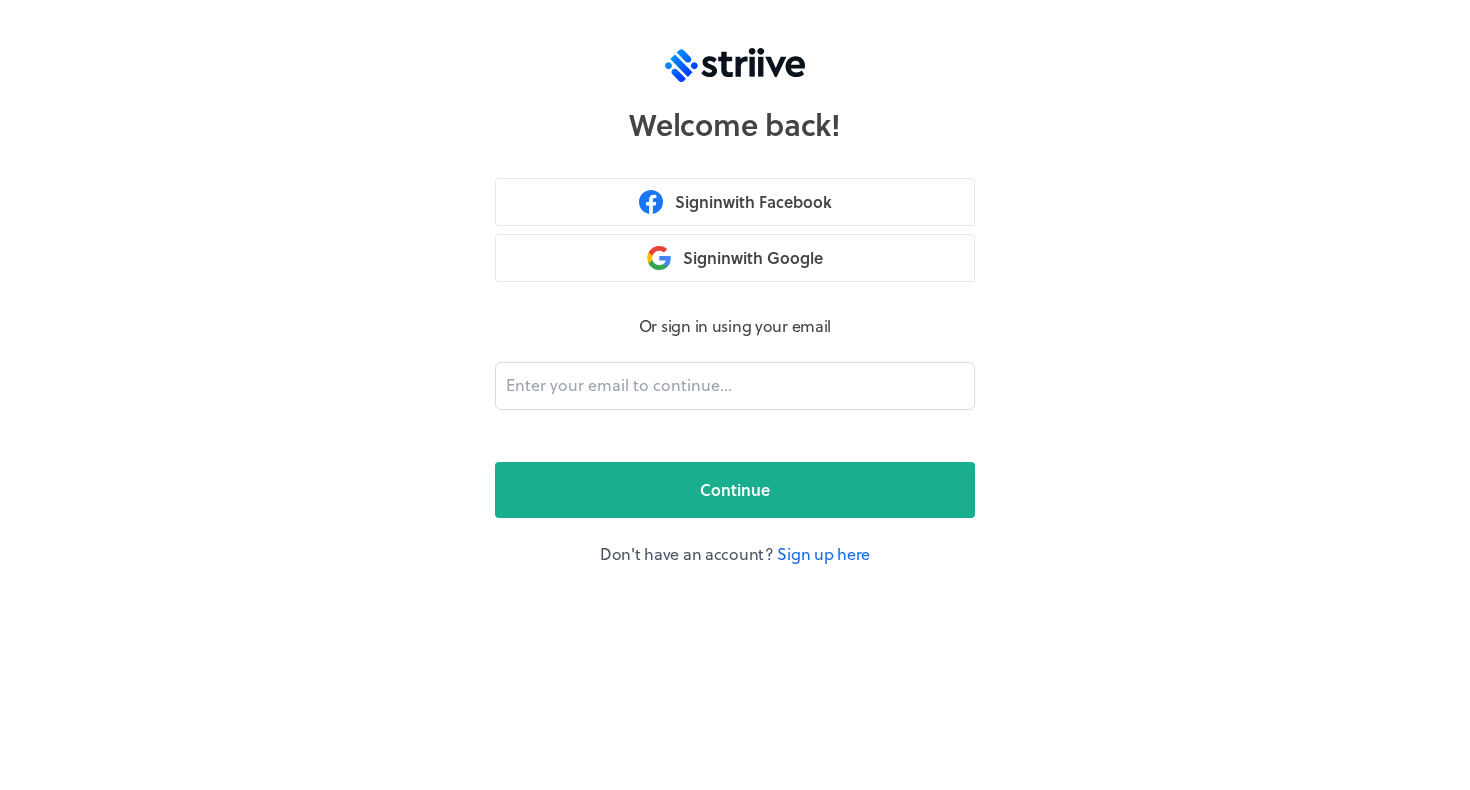 scroll, scrollTop: 0, scrollLeft: 0, axis: both 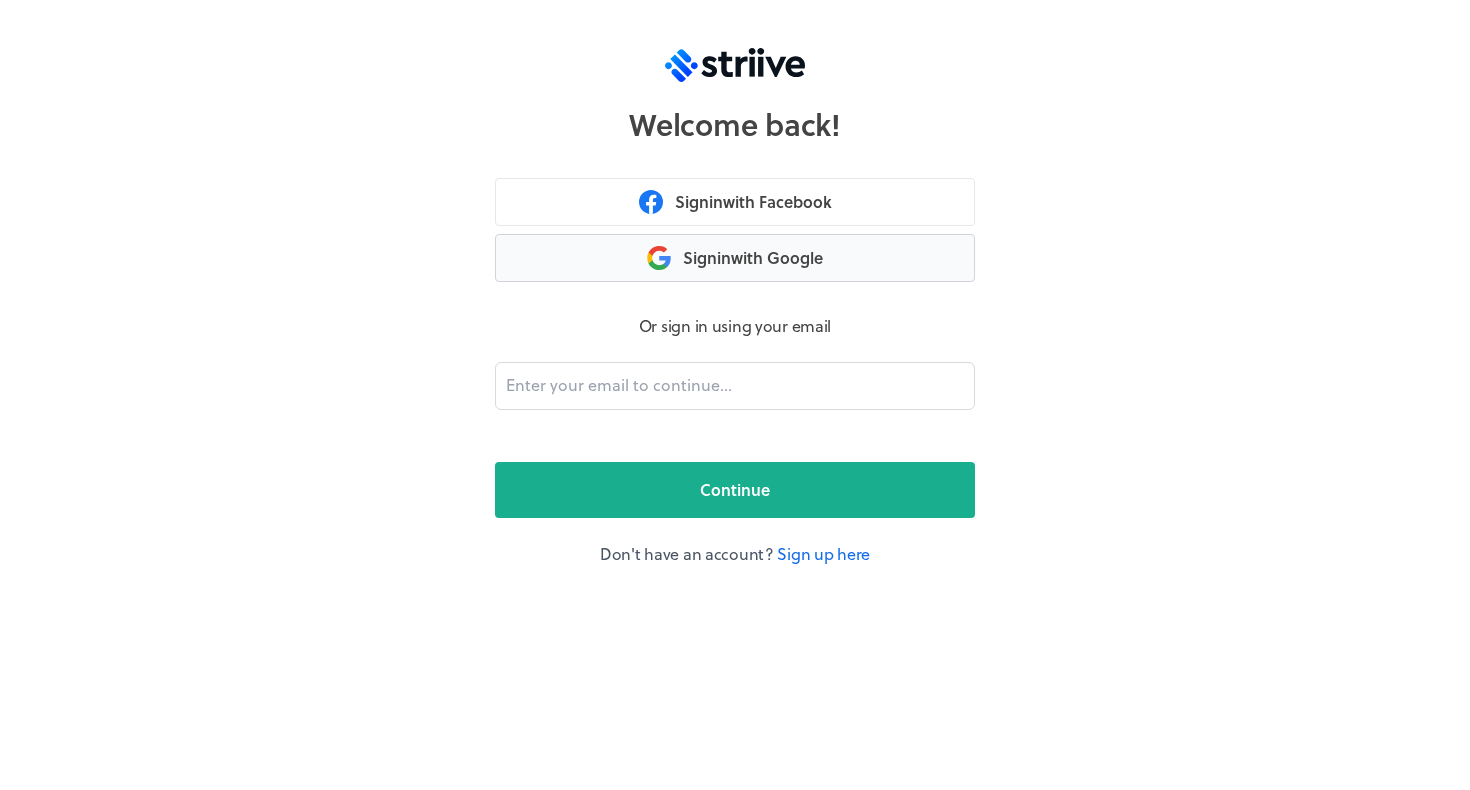 click on "Sign  in  with Google" at bounding box center (735, 258) 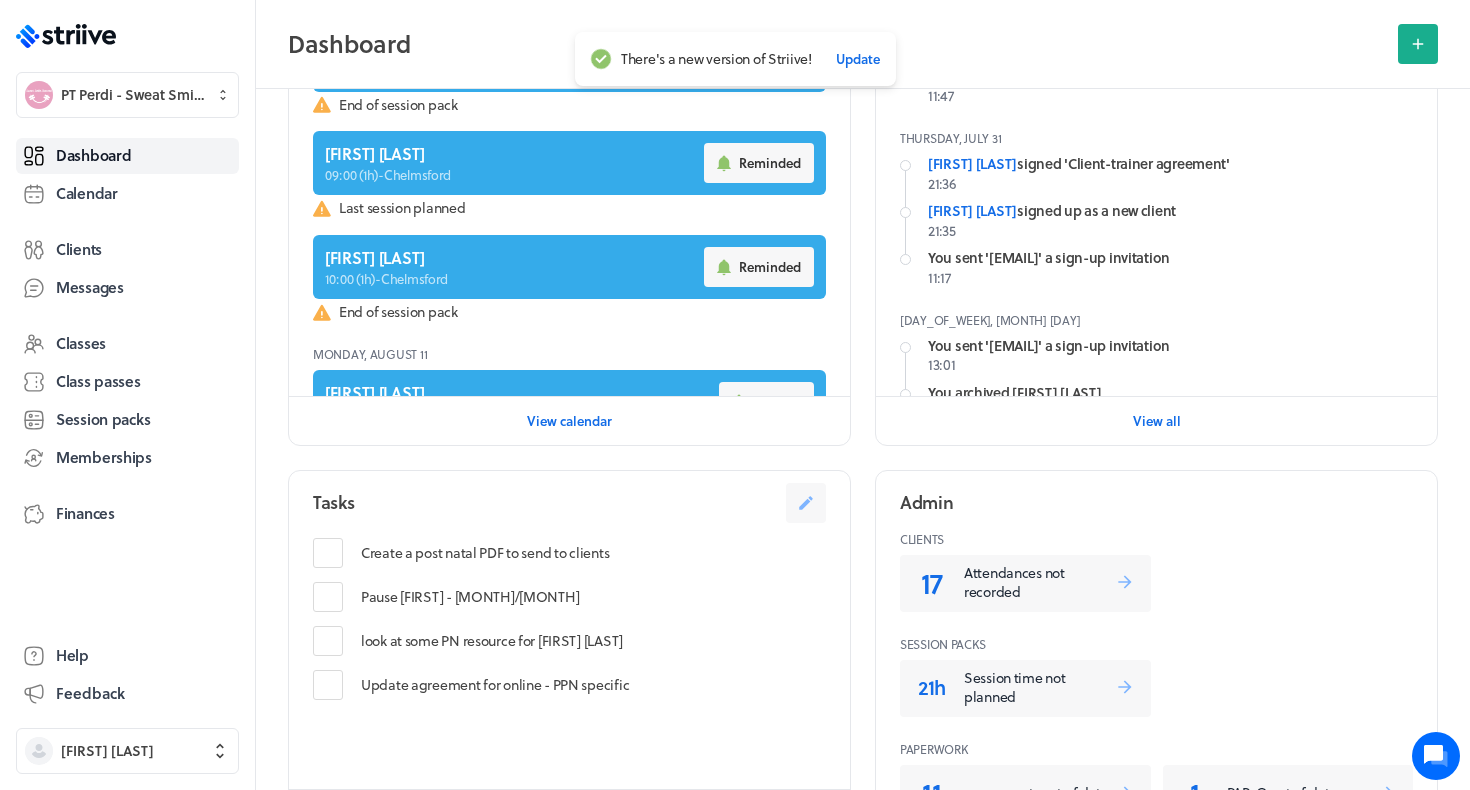 scroll, scrollTop: 397, scrollLeft: 0, axis: vertical 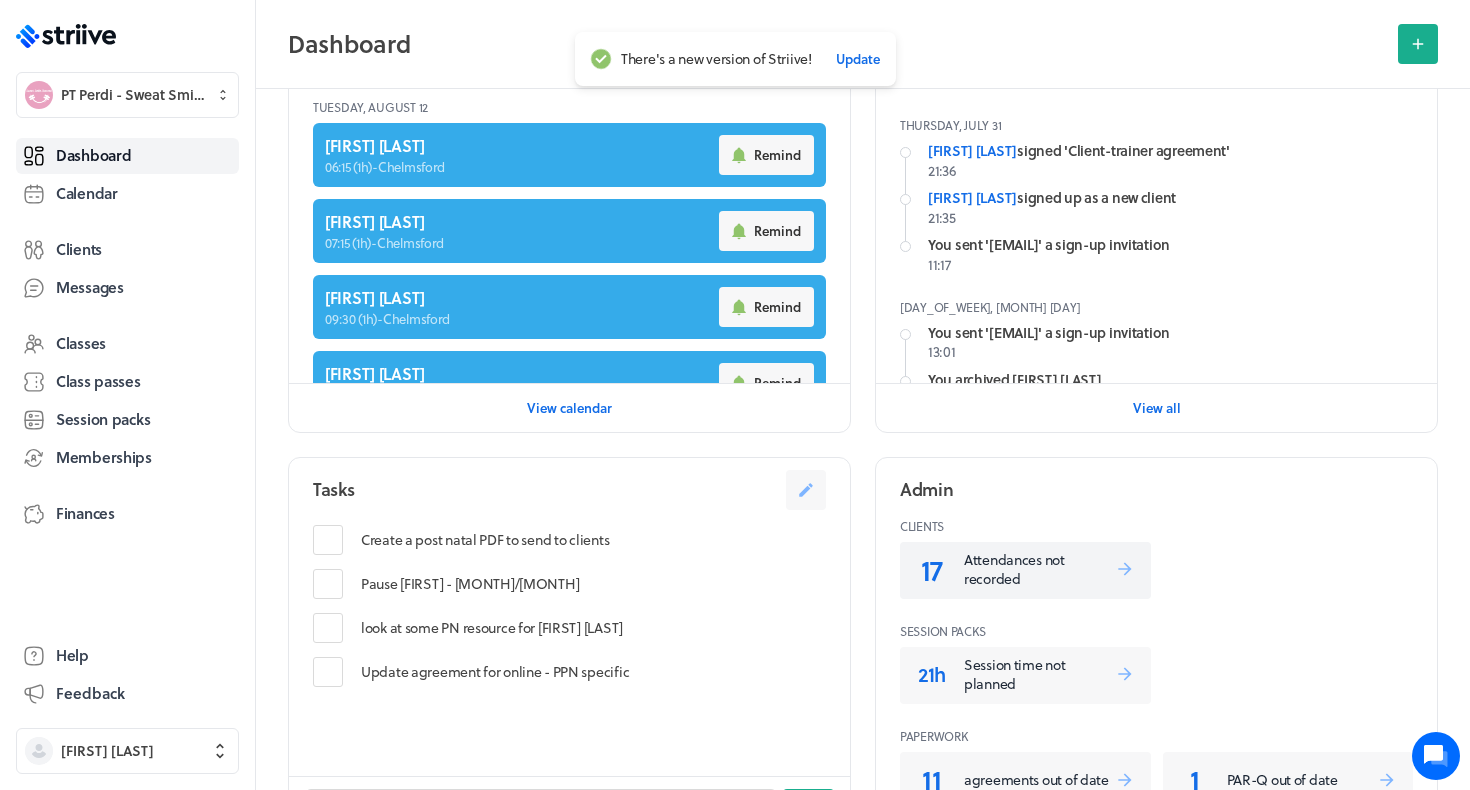 click on "Attendances not recorded" at bounding box center (1039, 569) 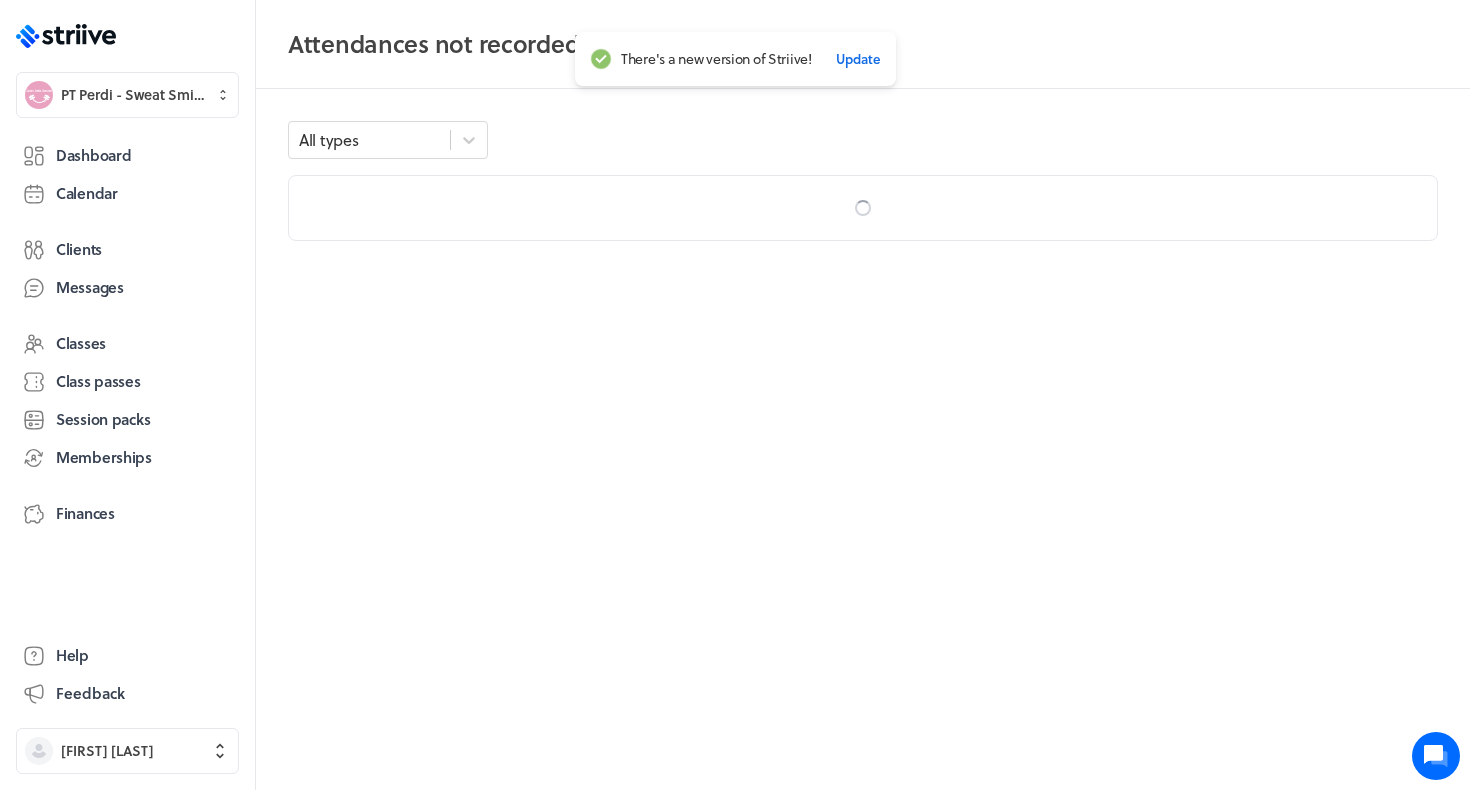 scroll, scrollTop: 0, scrollLeft: 0, axis: both 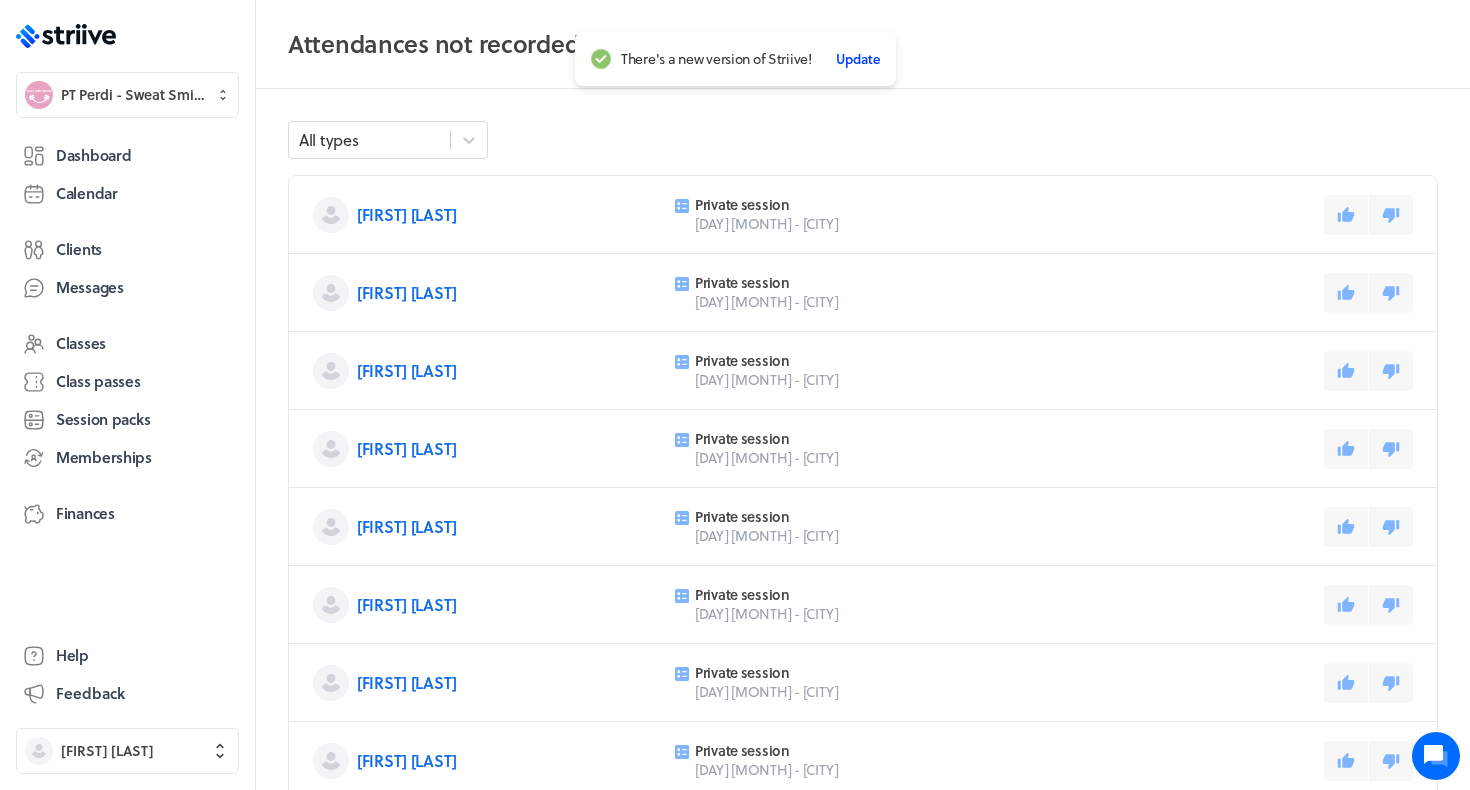 click on "Update" at bounding box center [857, 59] 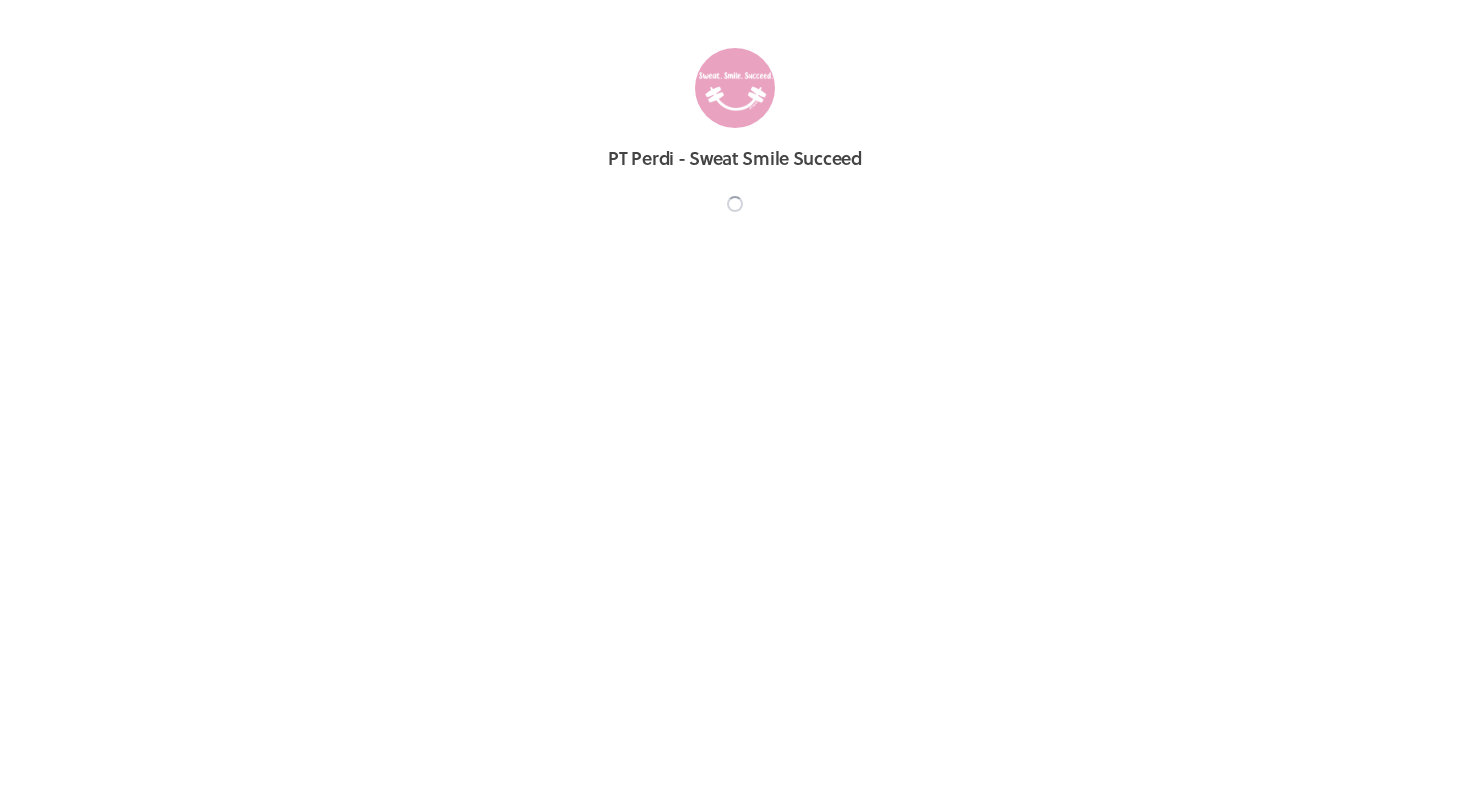 scroll, scrollTop: 0, scrollLeft: 0, axis: both 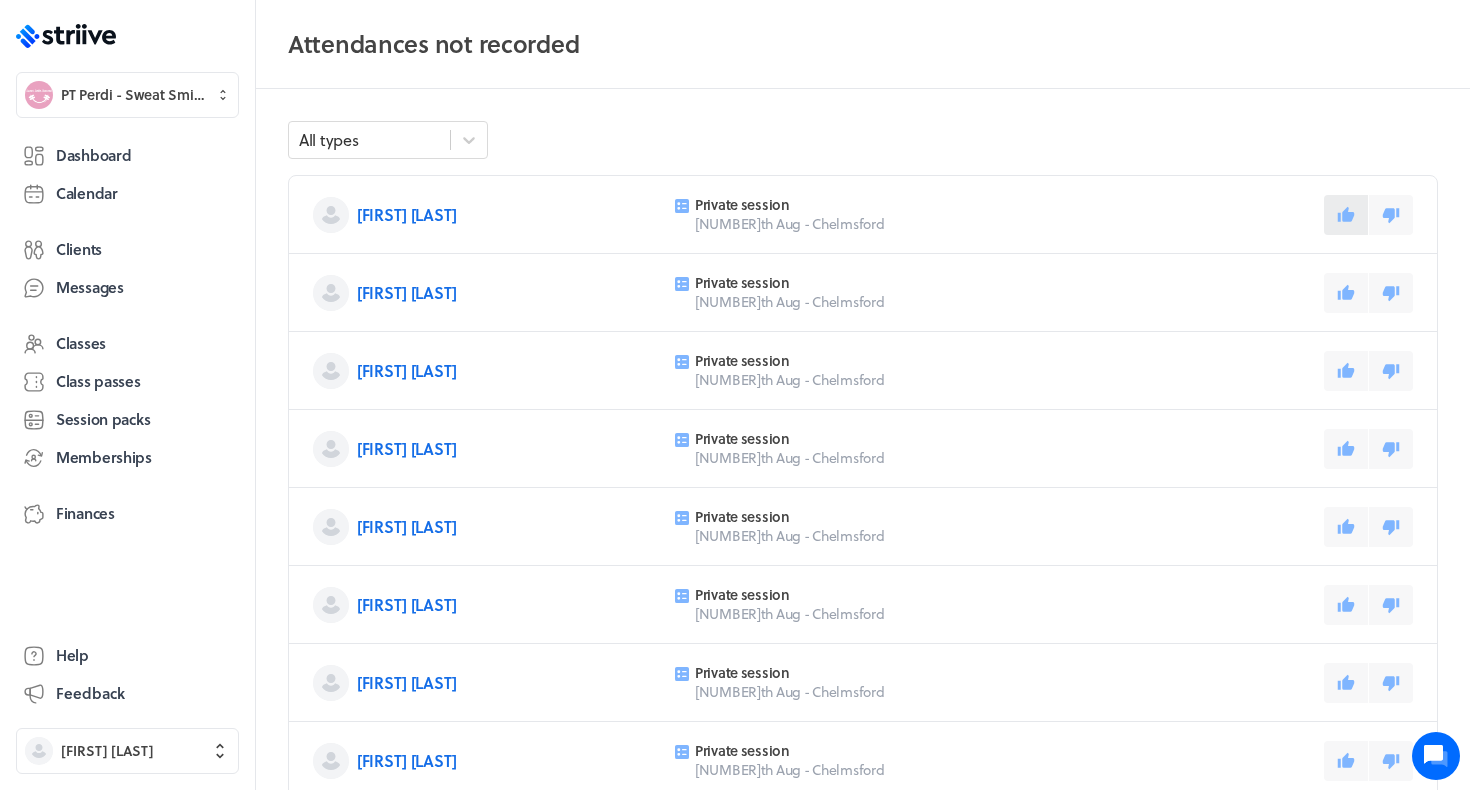 click 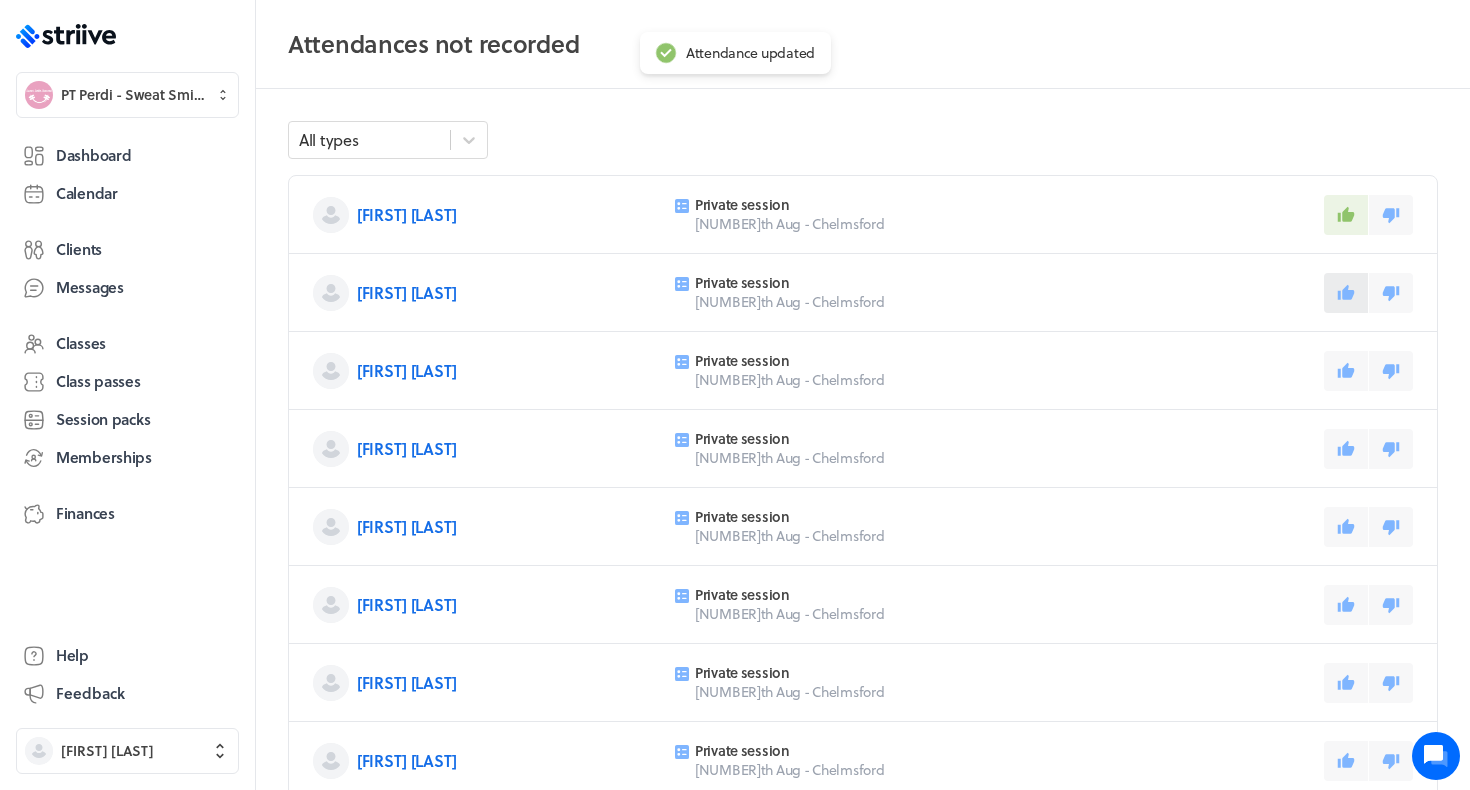 click 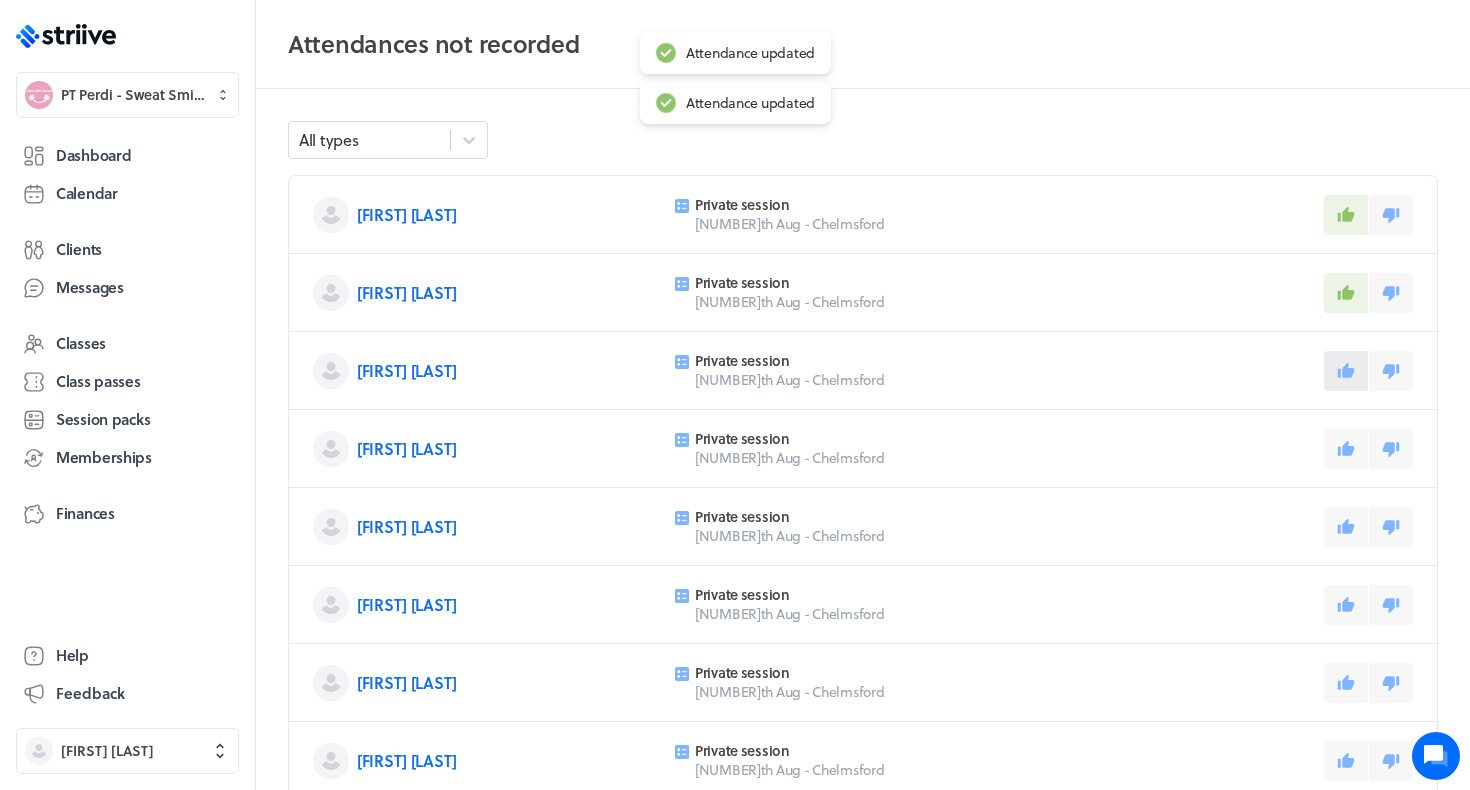 click 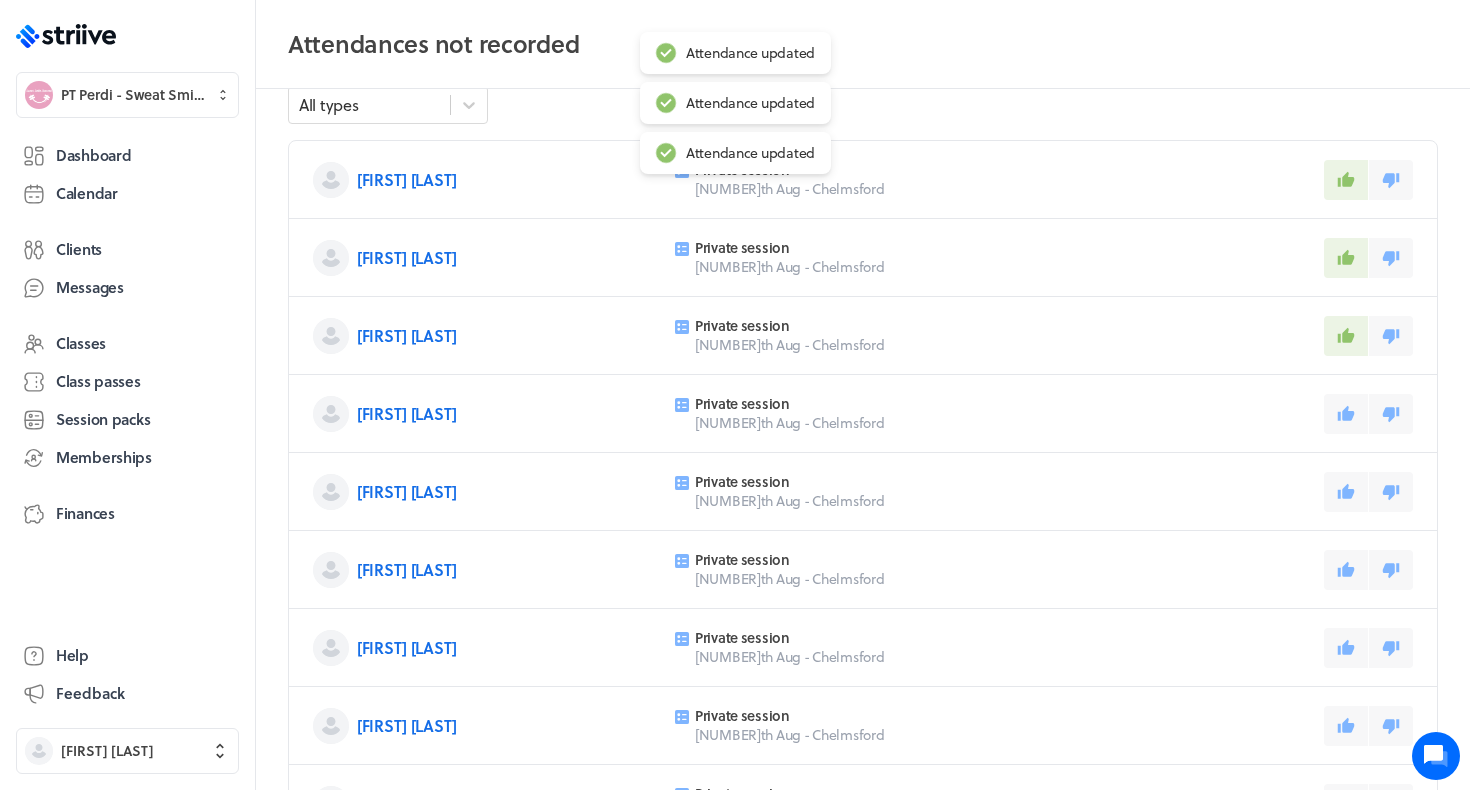 scroll, scrollTop: 48, scrollLeft: 0, axis: vertical 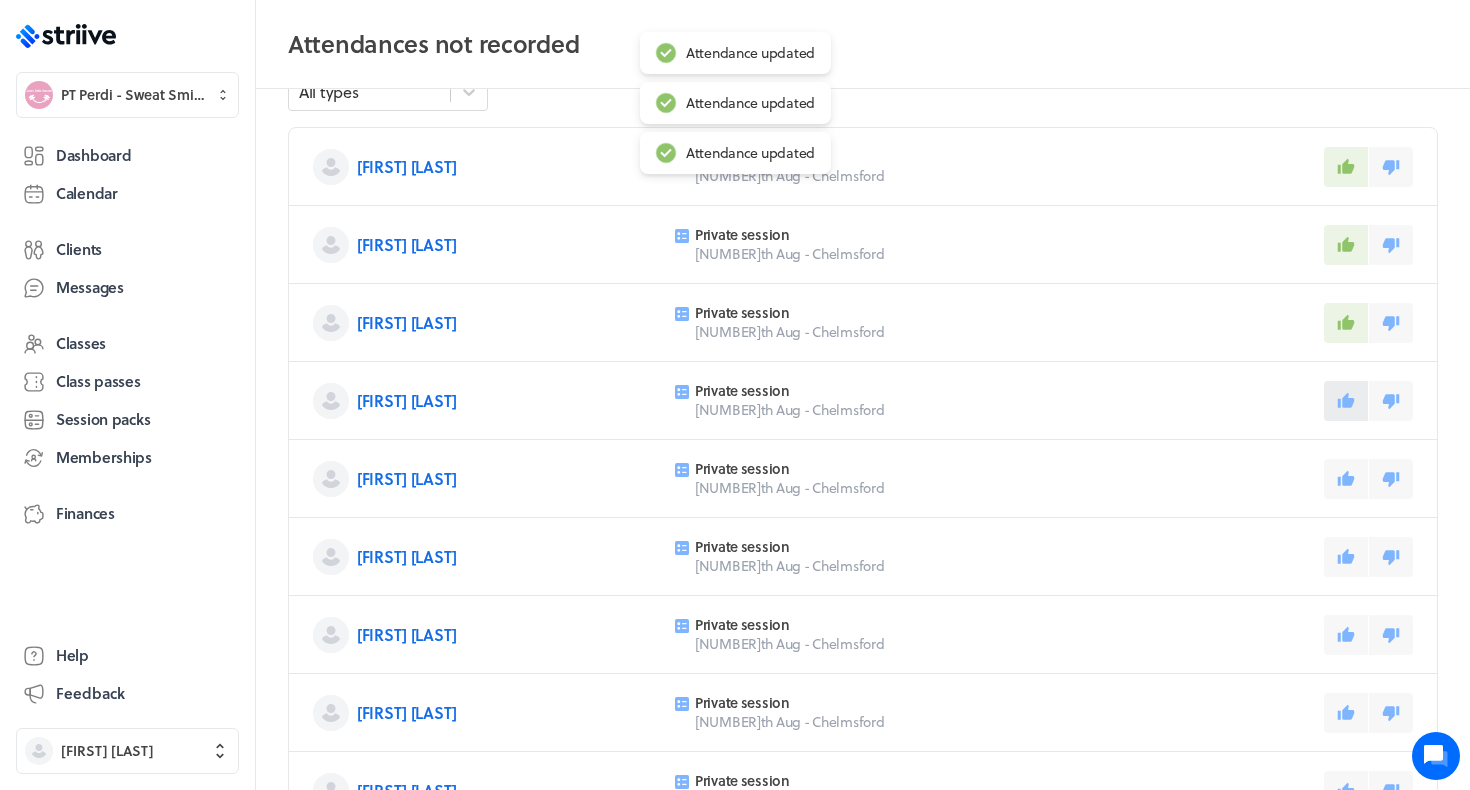 click at bounding box center (1346, 401) 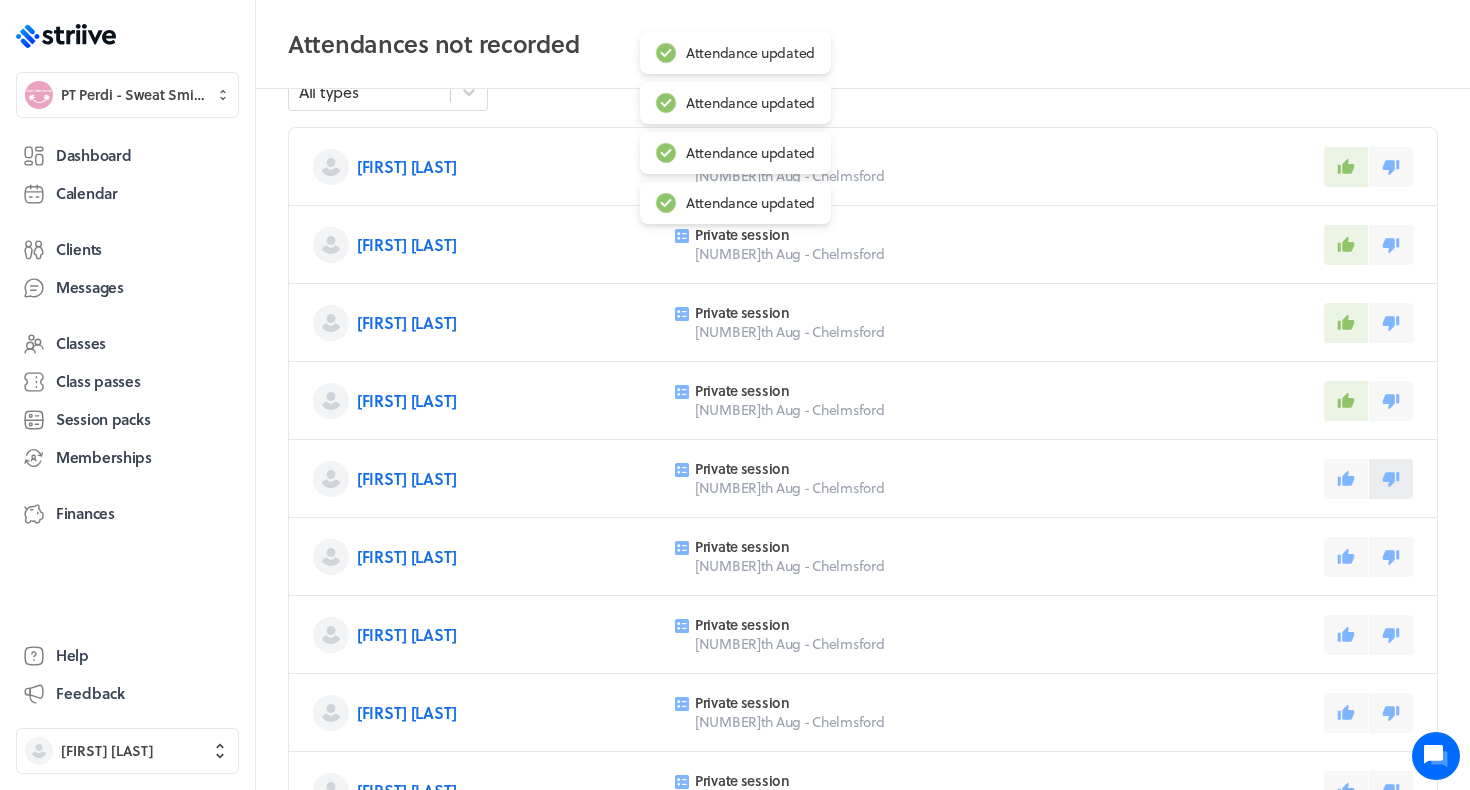 click at bounding box center (1391, 479) 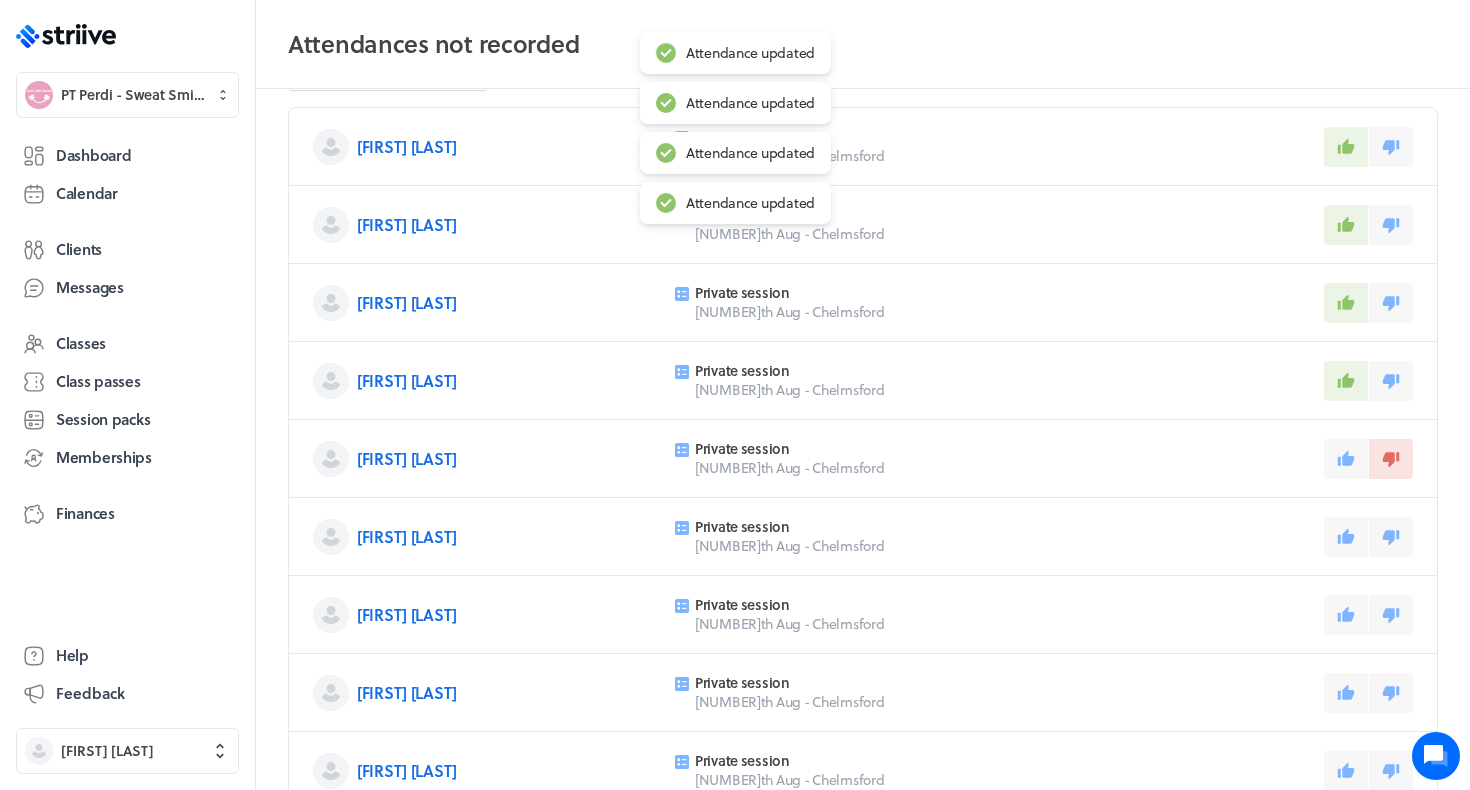 scroll, scrollTop: 100, scrollLeft: 0, axis: vertical 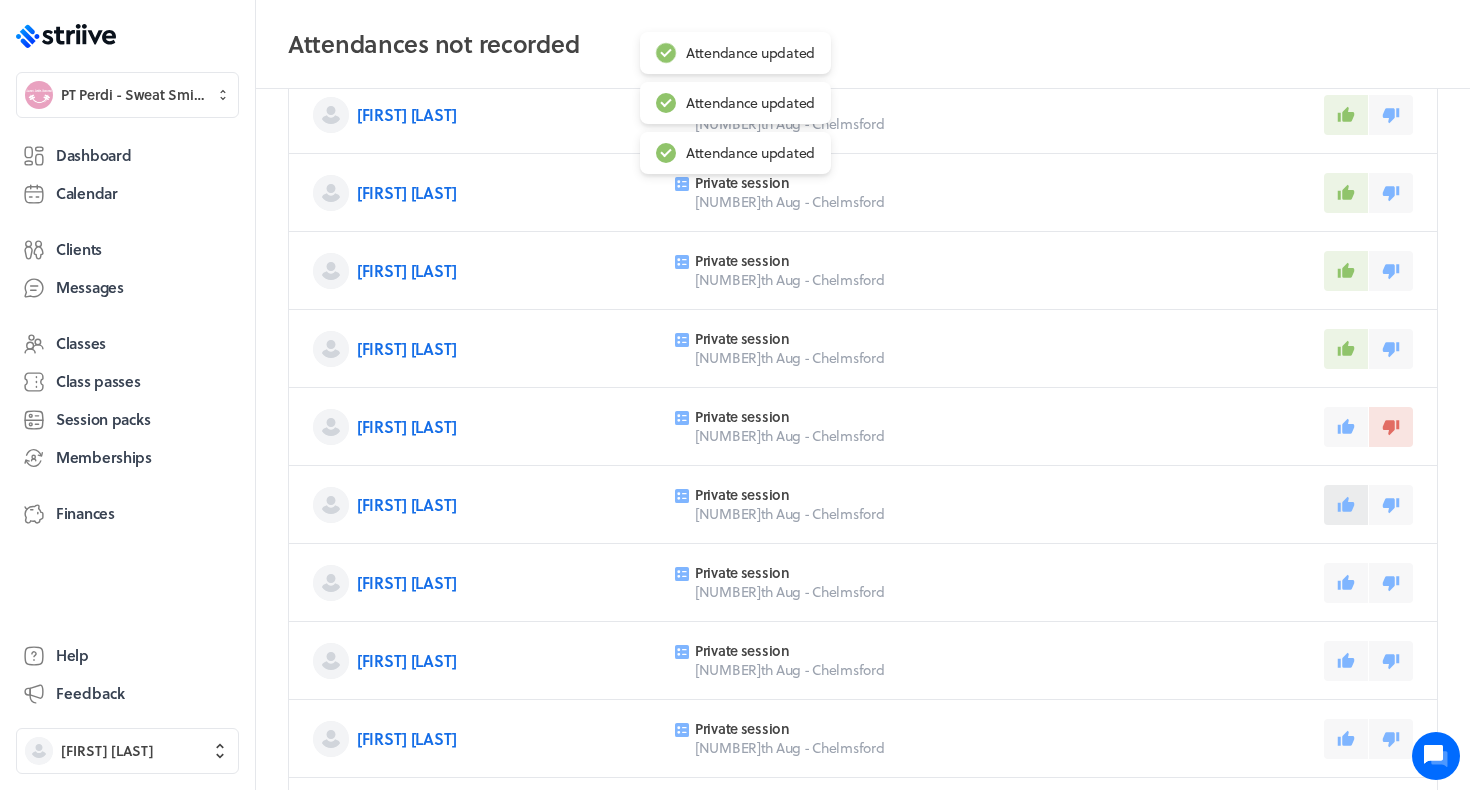 click 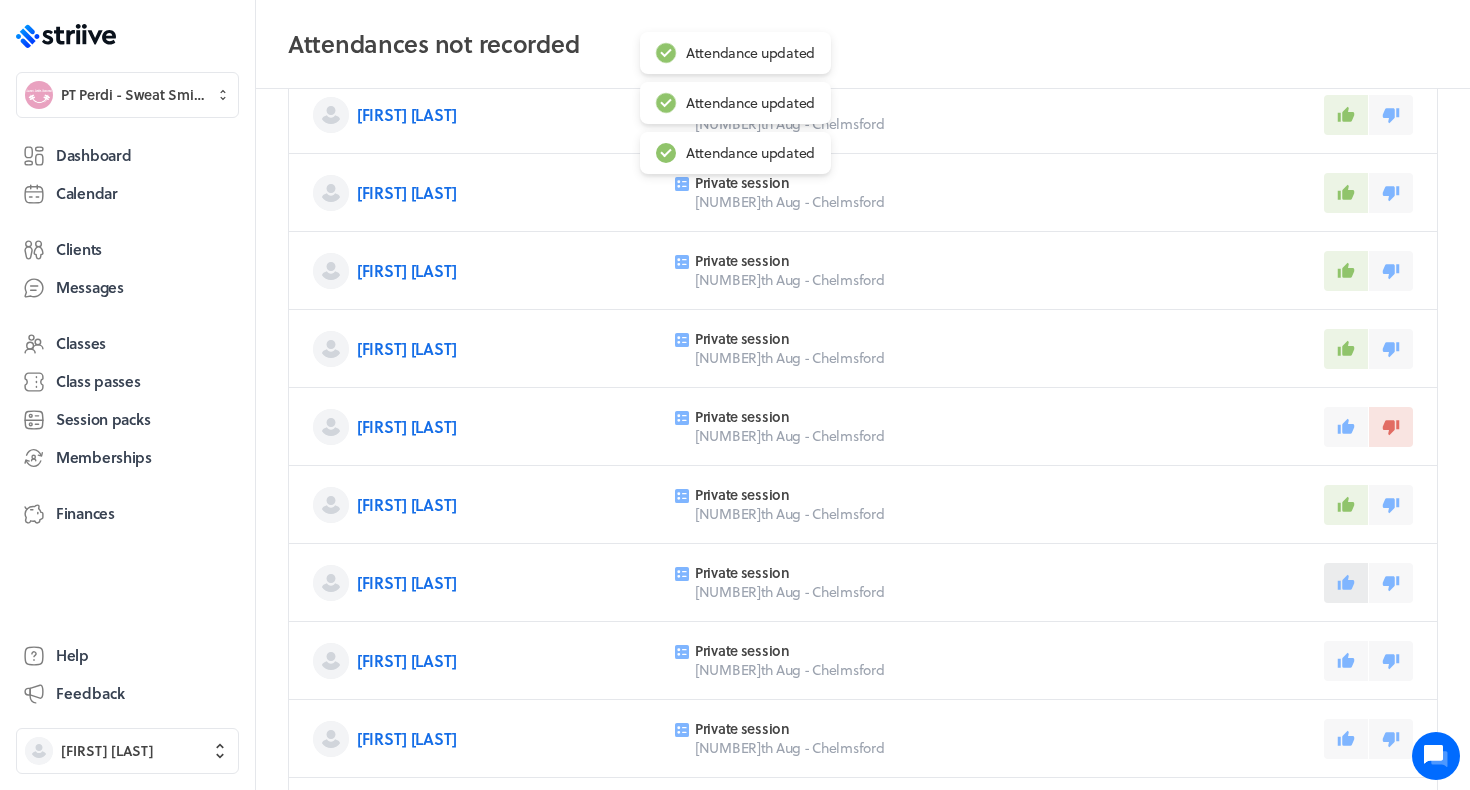click 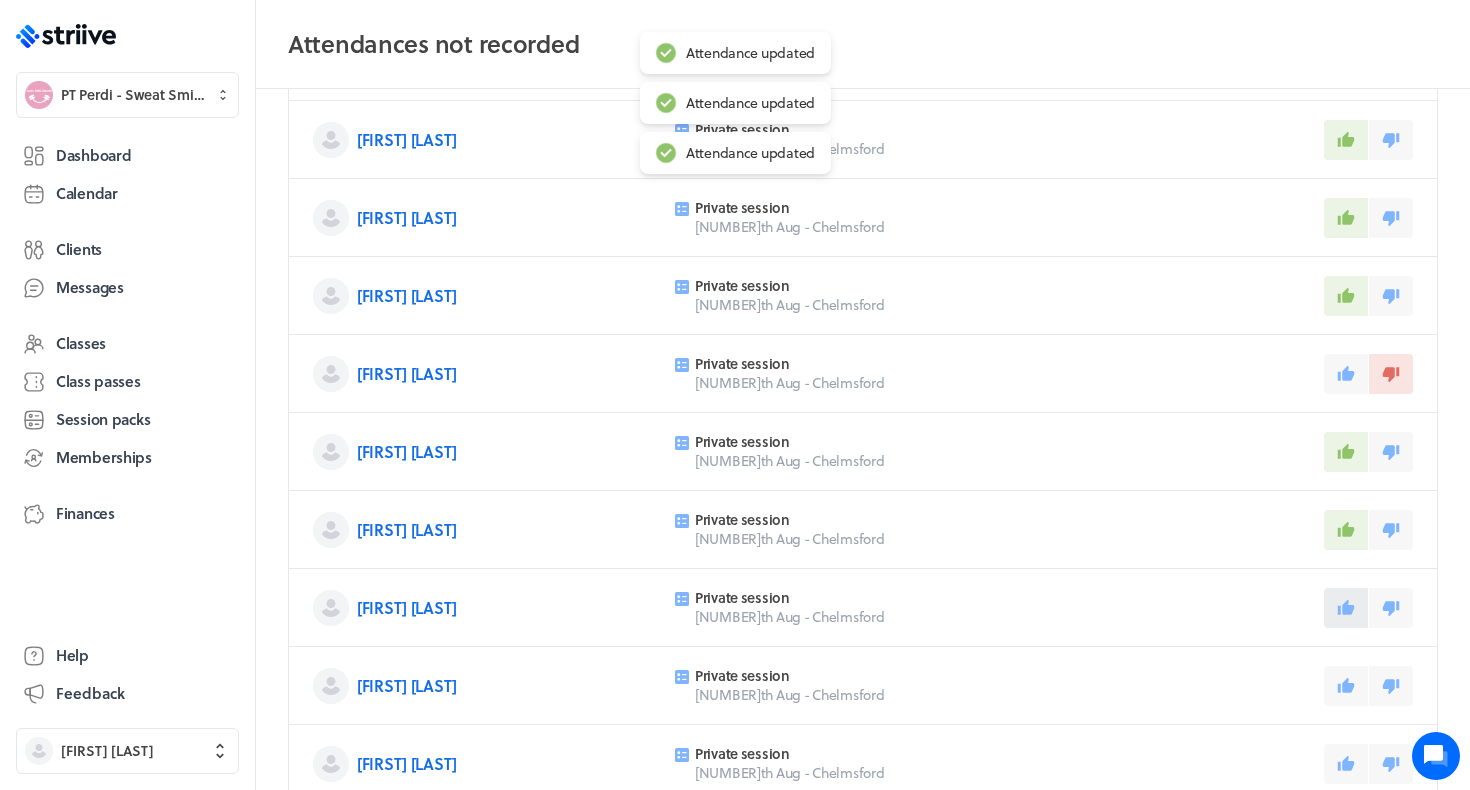 click 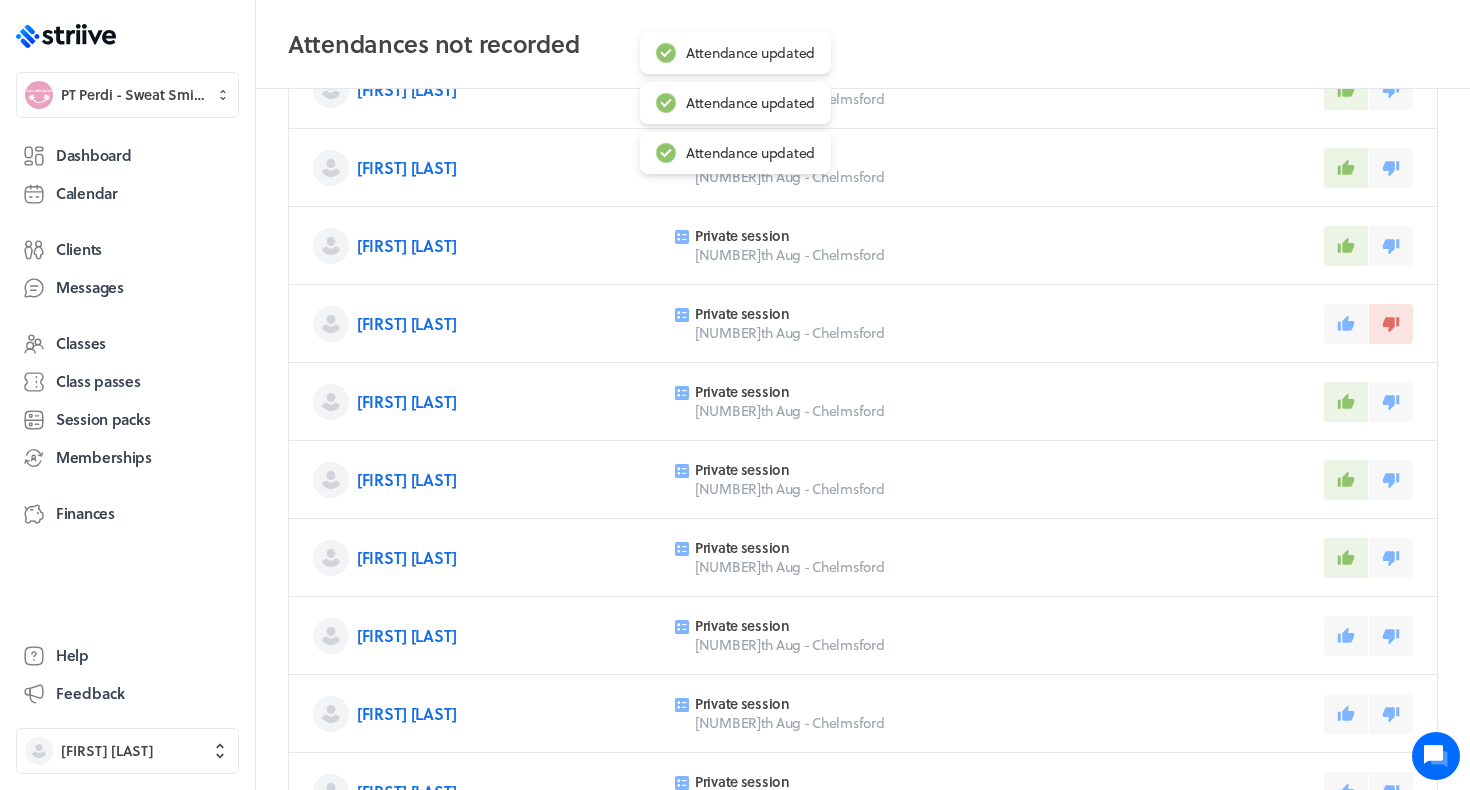 scroll, scrollTop: 206, scrollLeft: 0, axis: vertical 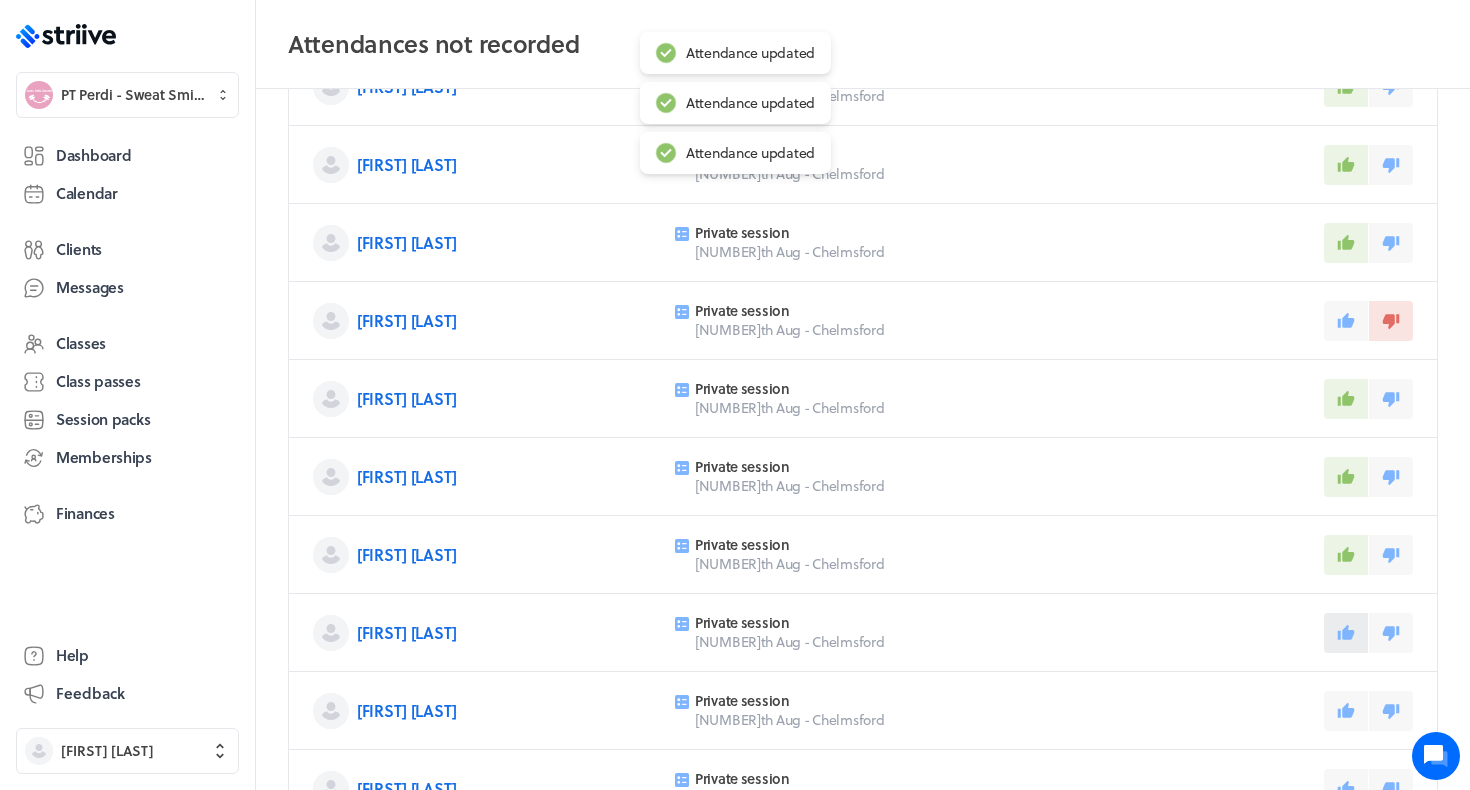click at bounding box center [1346, 633] 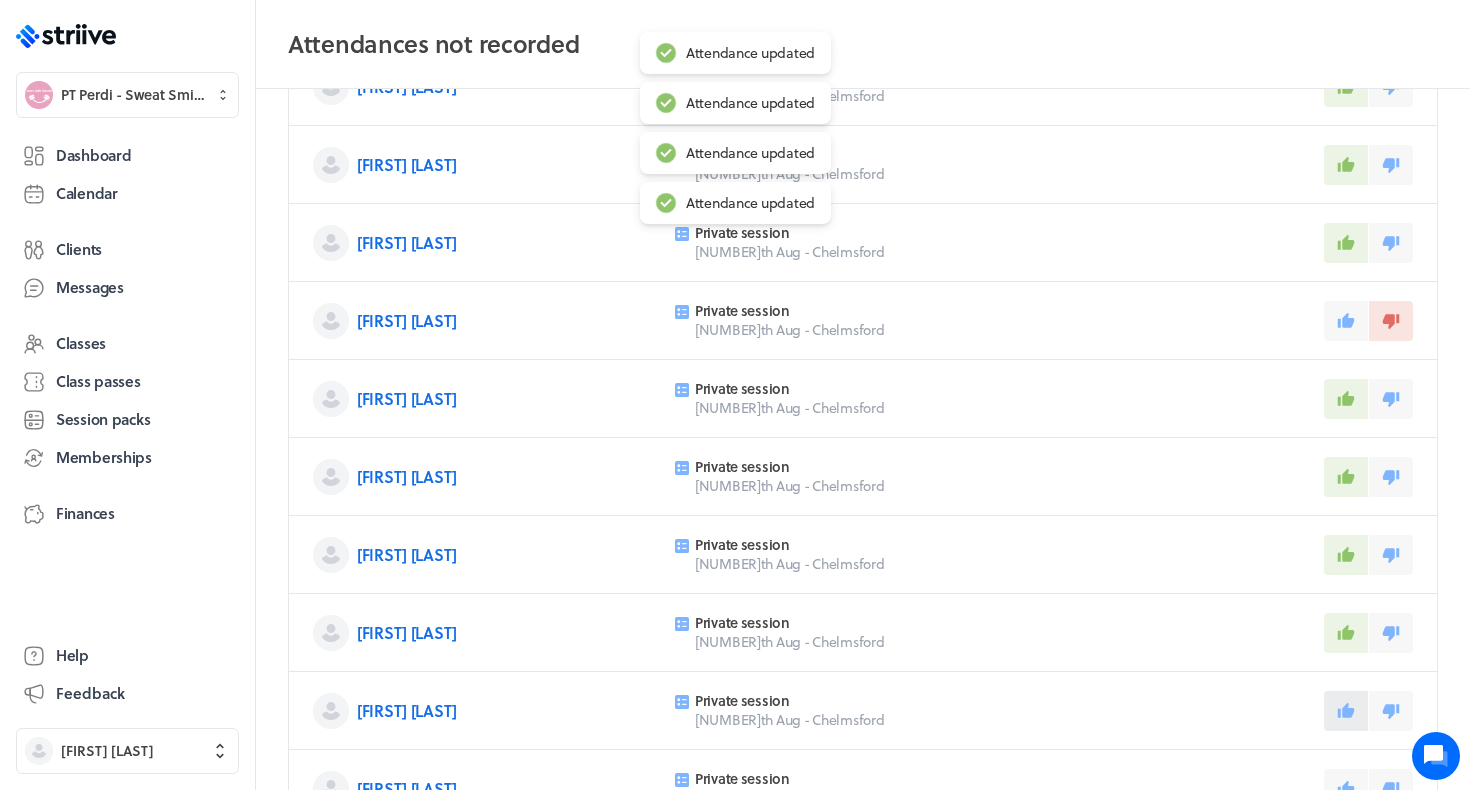 click at bounding box center (1346, 711) 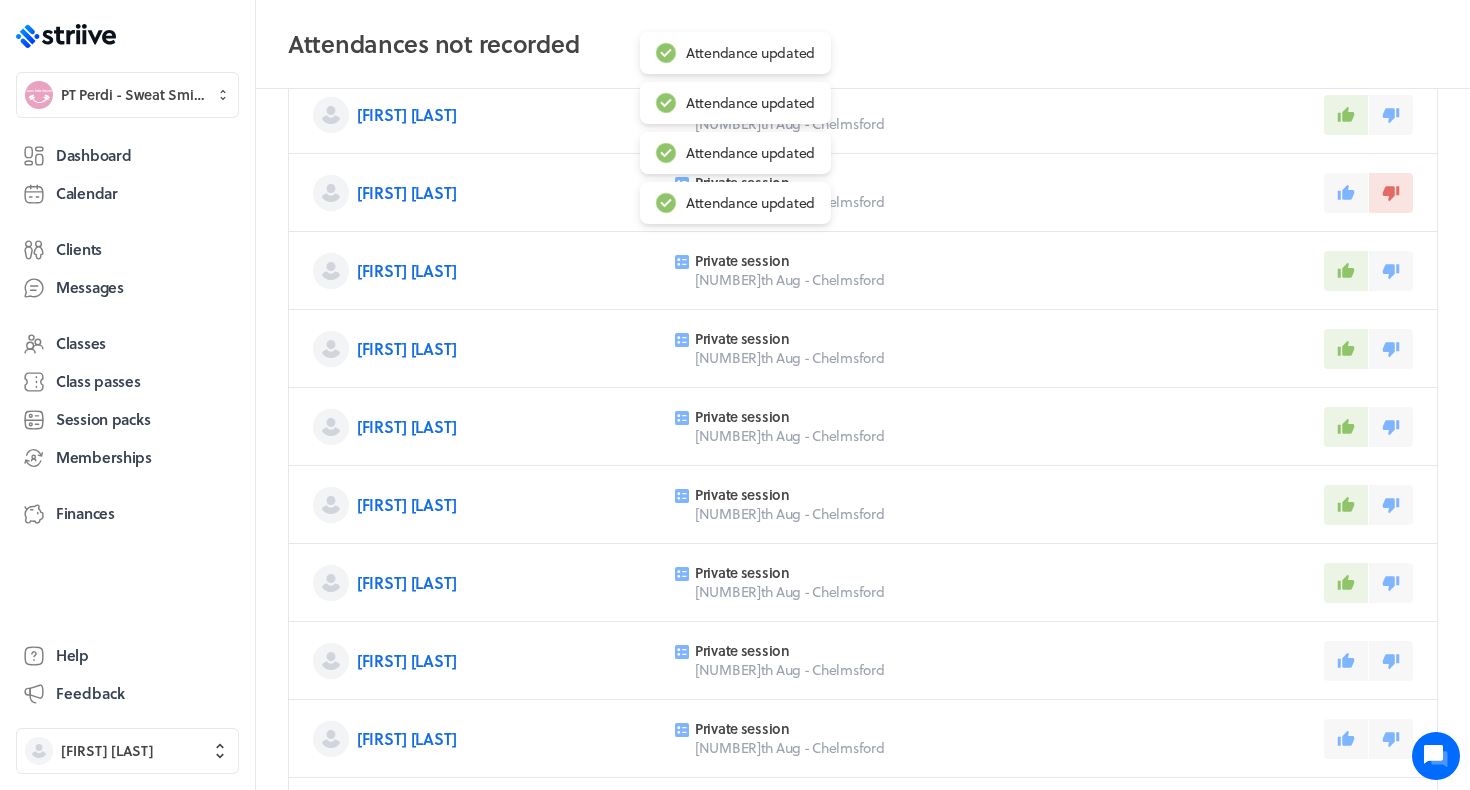 scroll, scrollTop: 358, scrollLeft: 0, axis: vertical 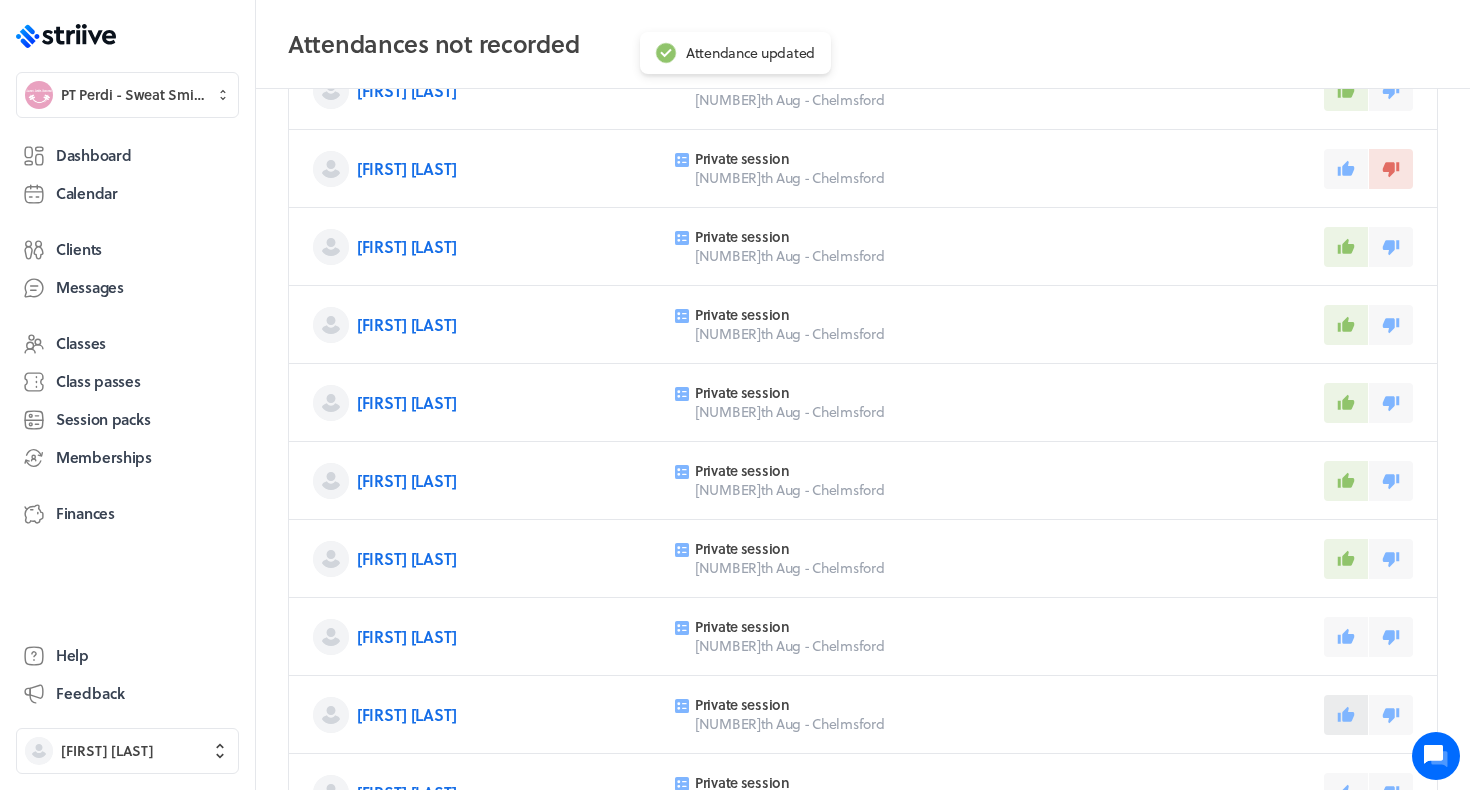 click 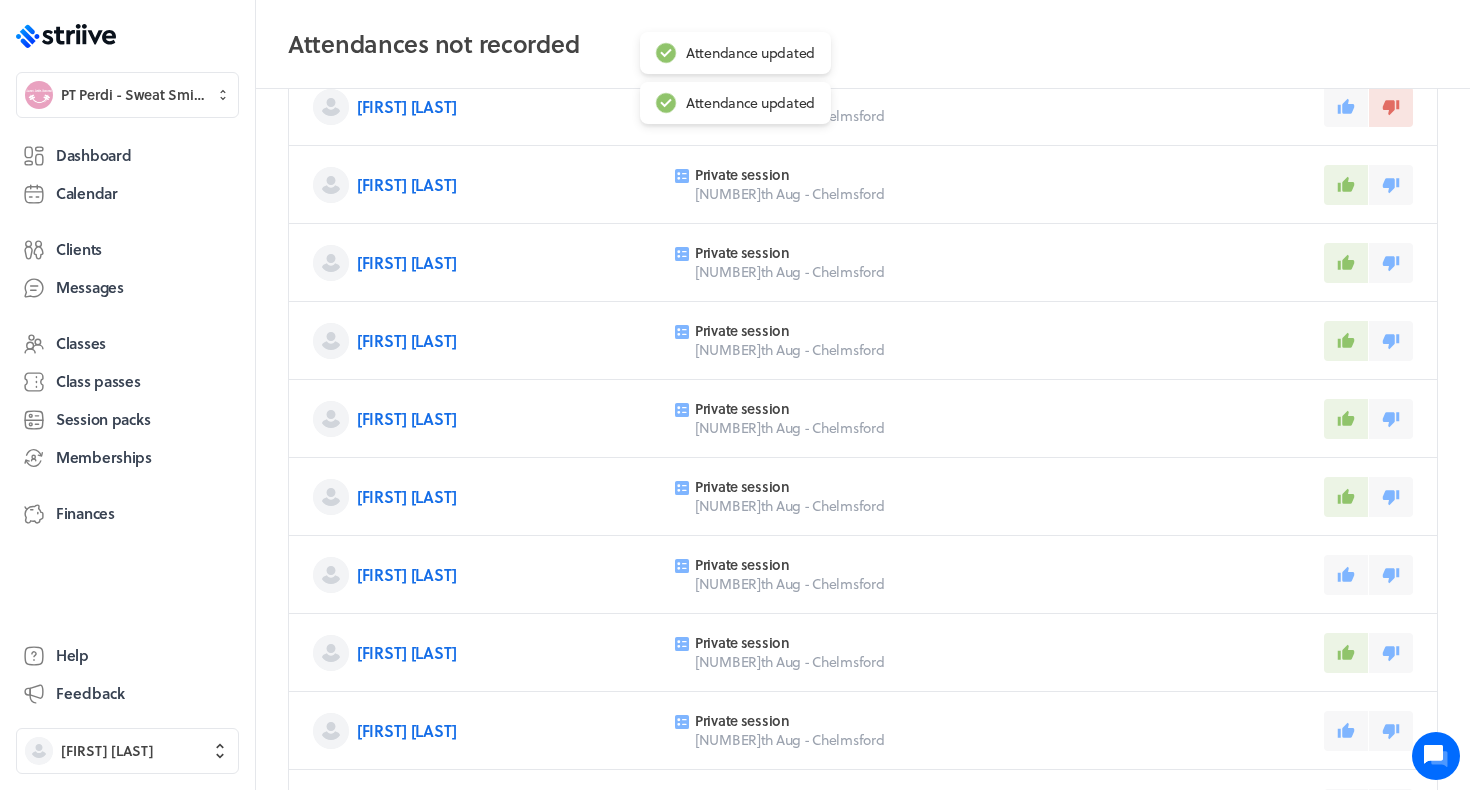 scroll, scrollTop: 443, scrollLeft: 0, axis: vertical 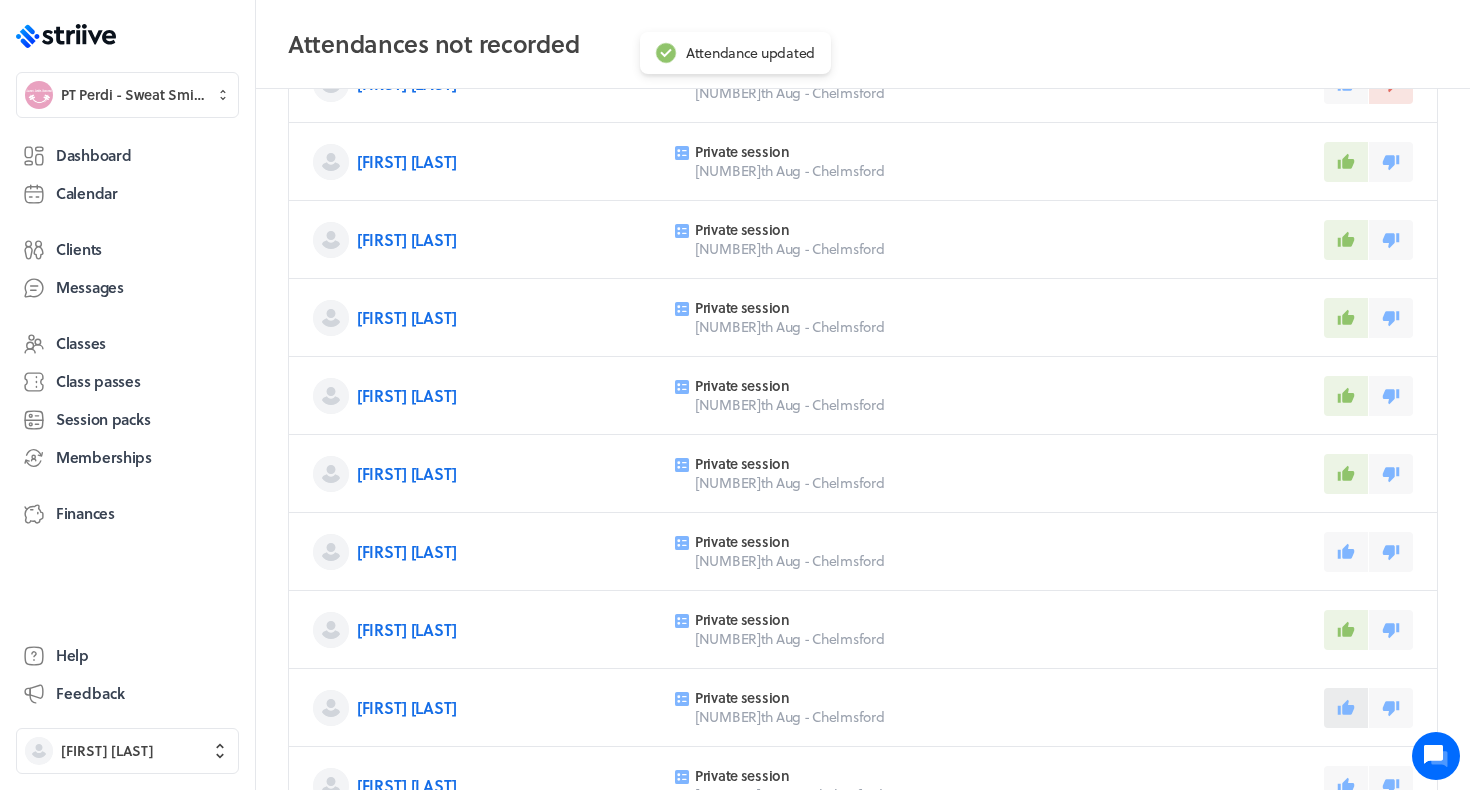 click 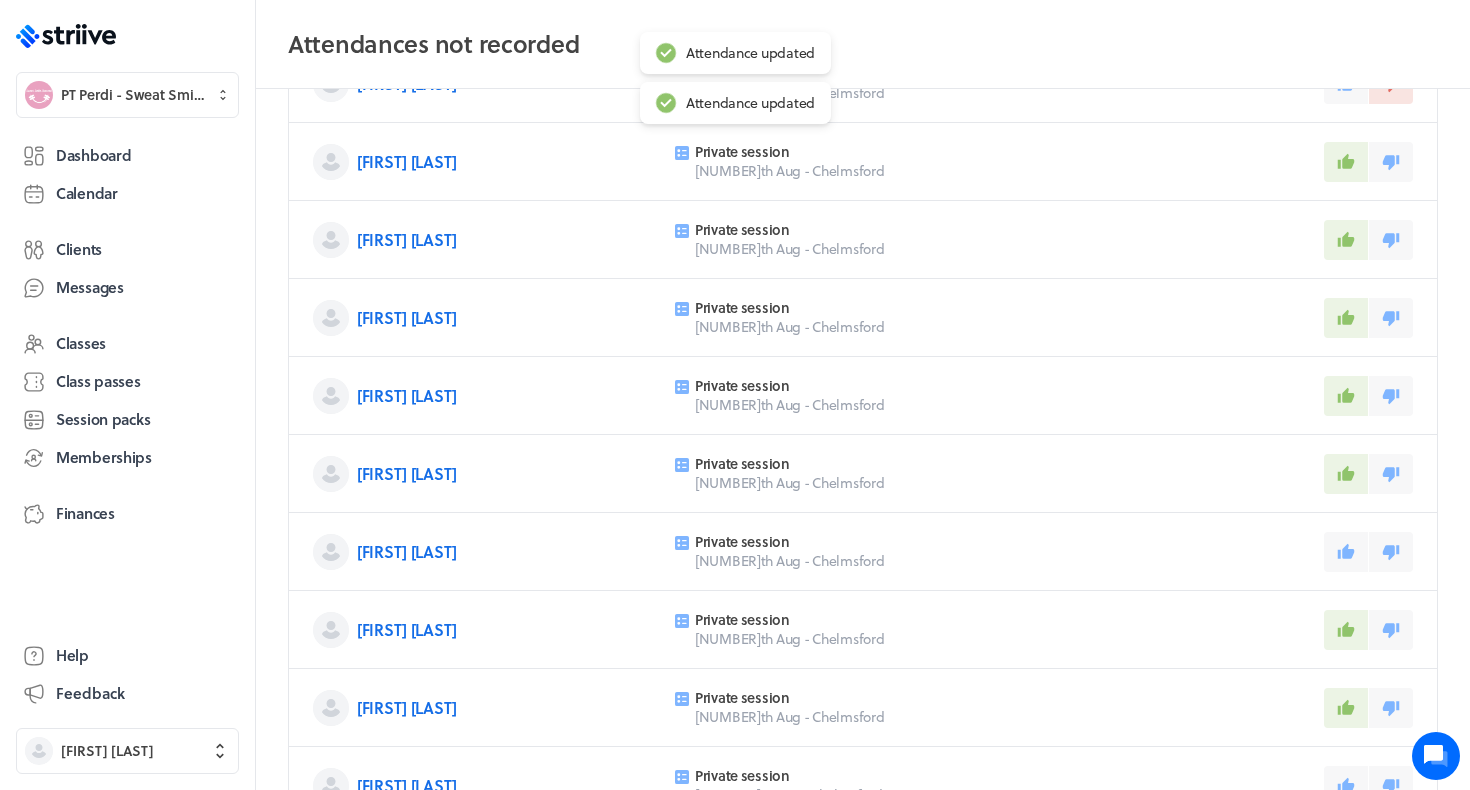 scroll, scrollTop: 523, scrollLeft: 0, axis: vertical 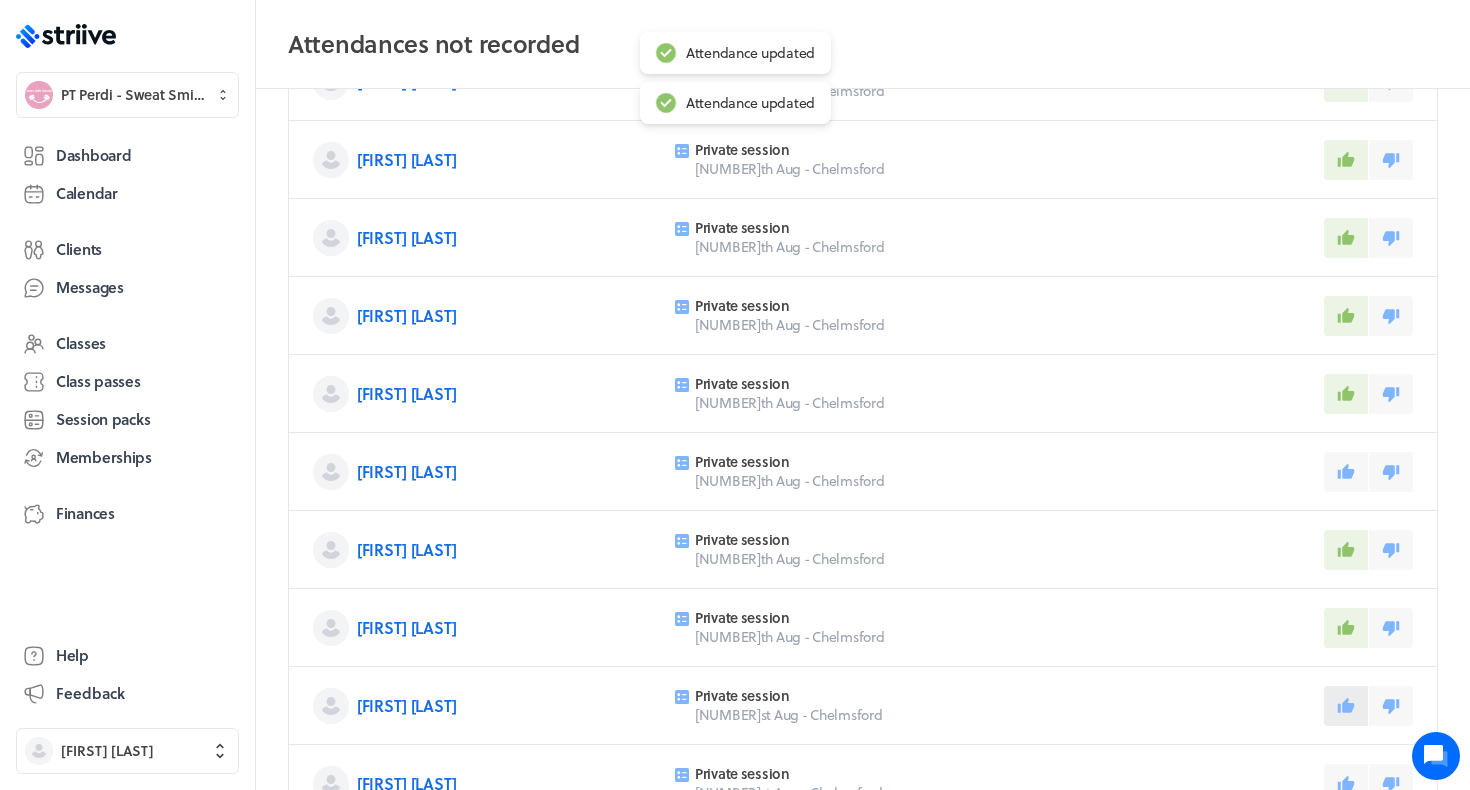 click at bounding box center (1346, 706) 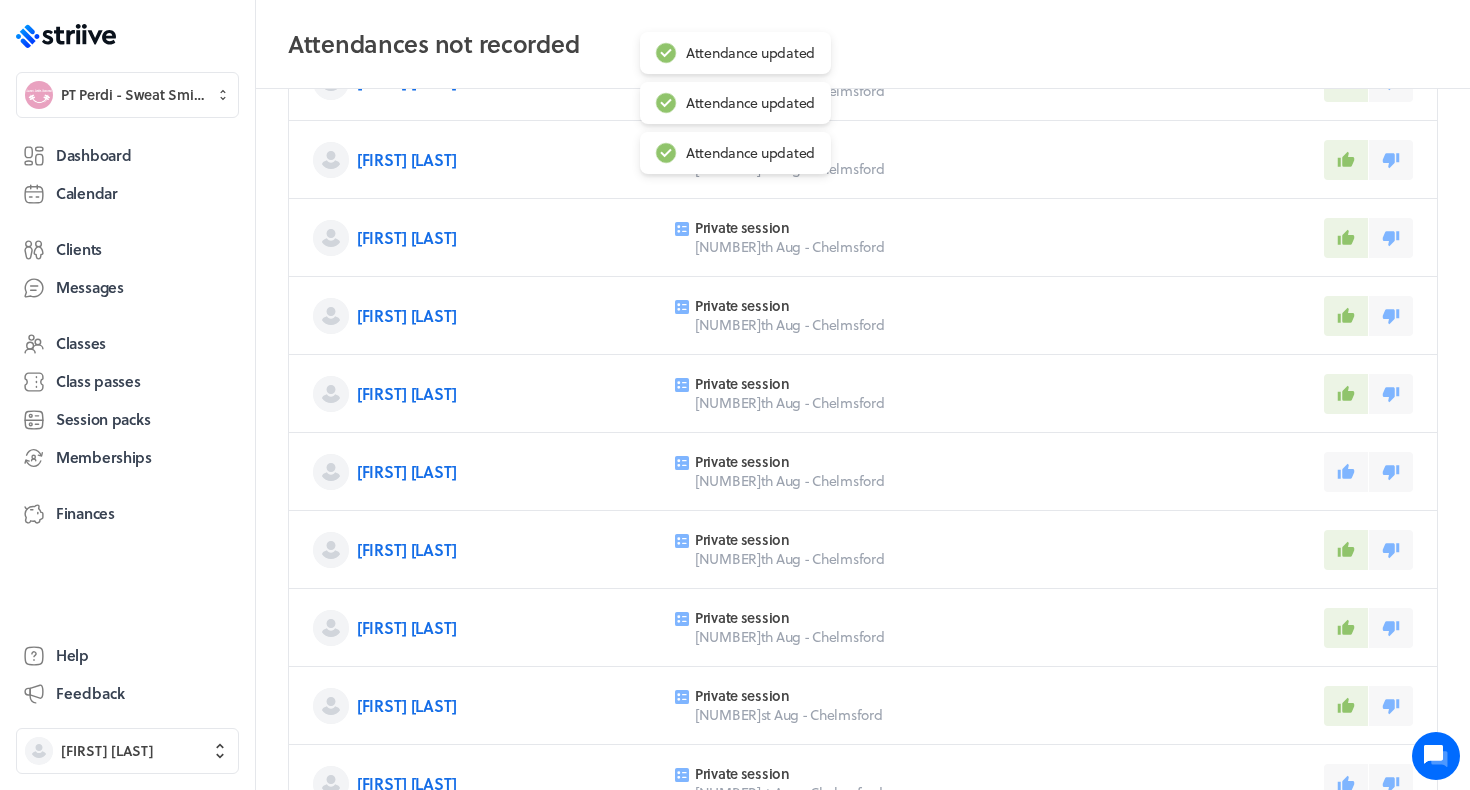 scroll, scrollTop: 561, scrollLeft: 0, axis: vertical 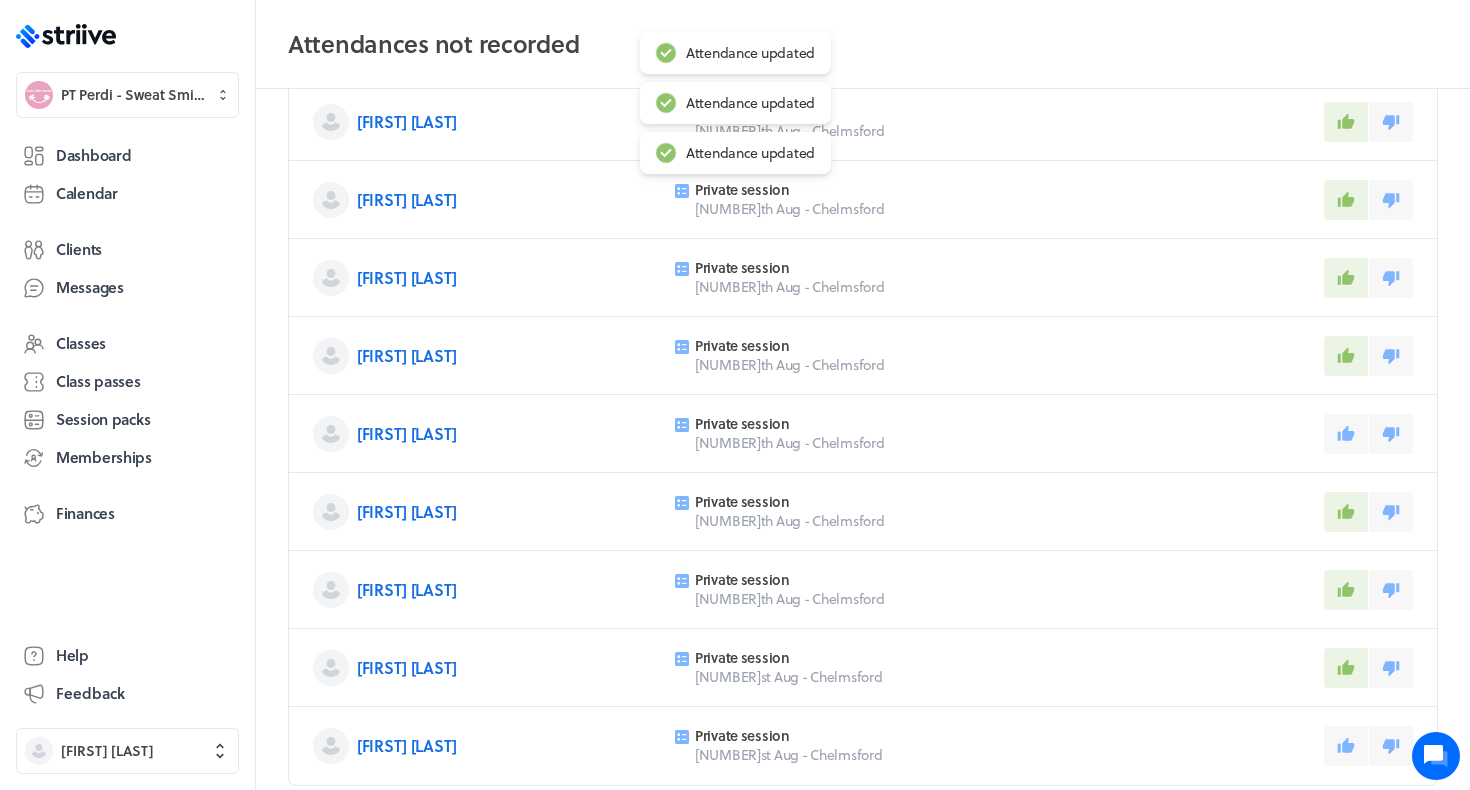 click 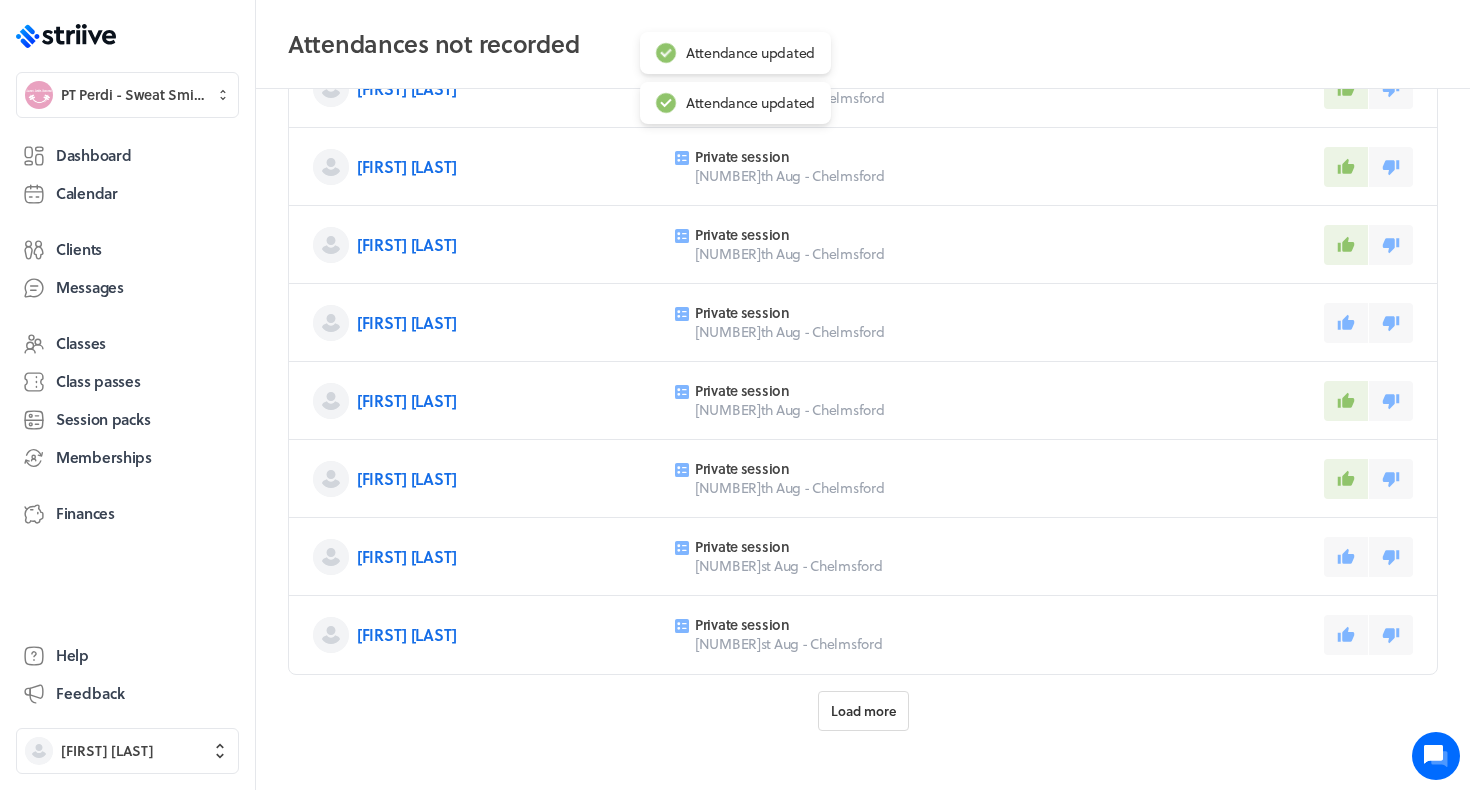 scroll, scrollTop: 678, scrollLeft: 0, axis: vertical 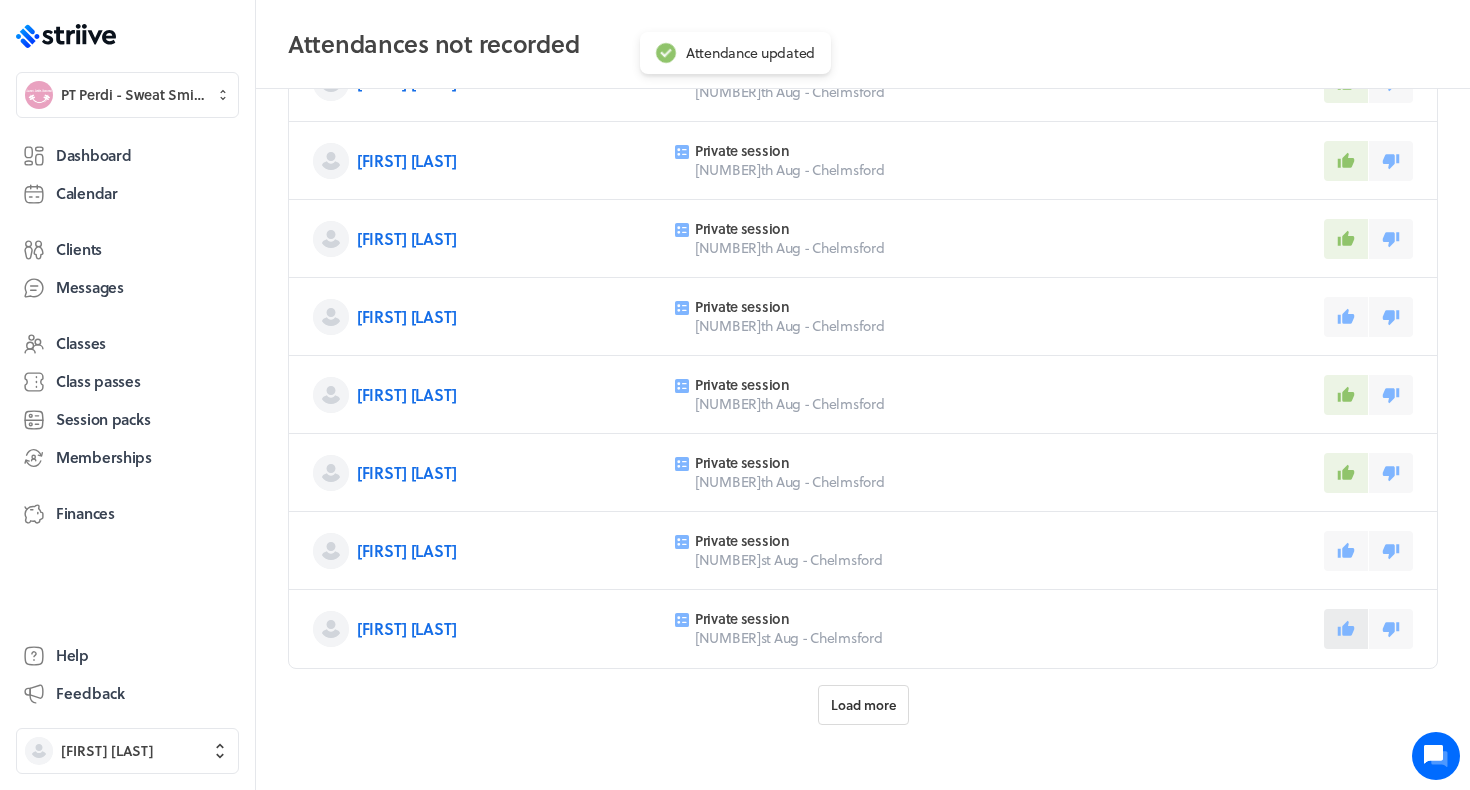click 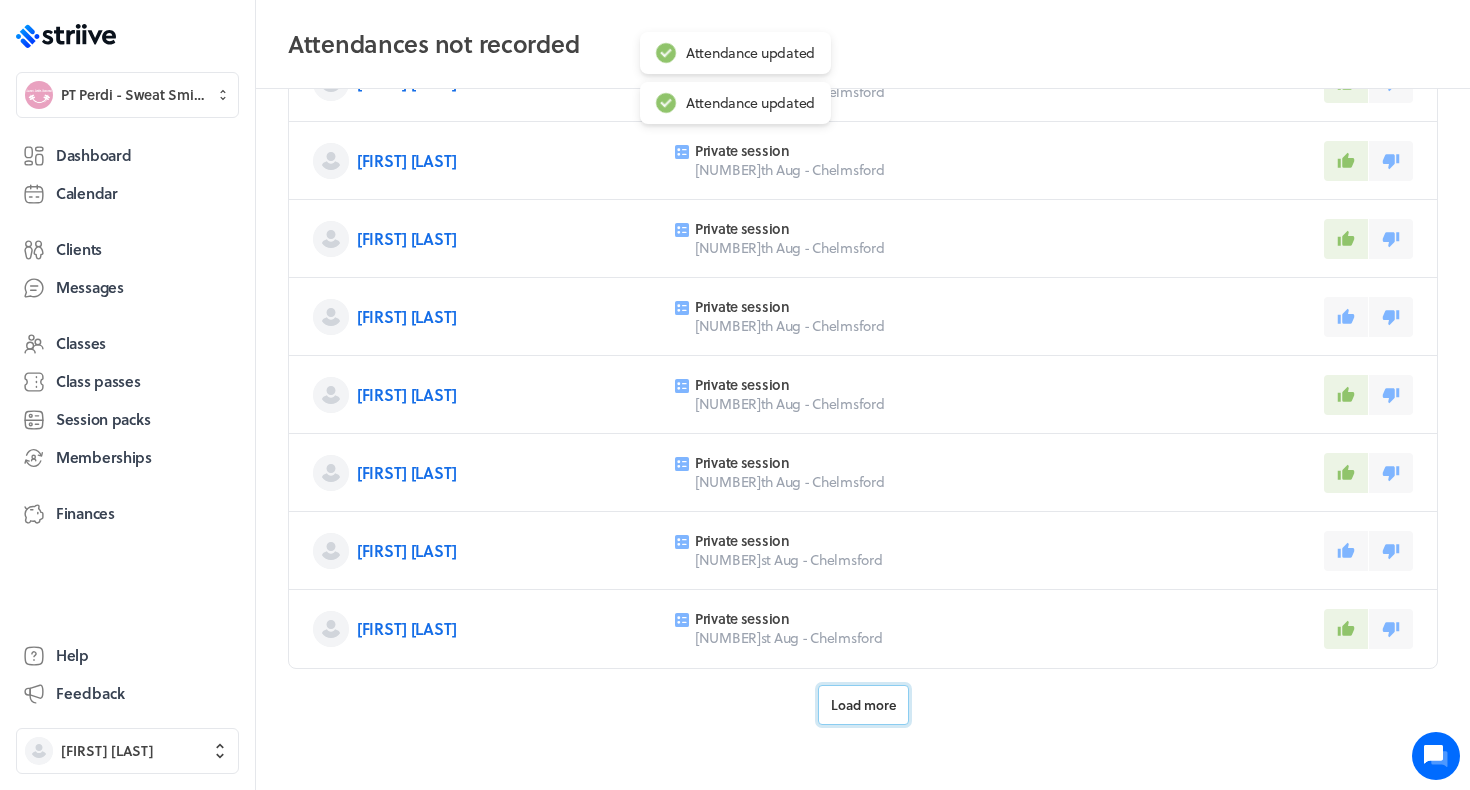 click on "Load more" at bounding box center [863, 705] 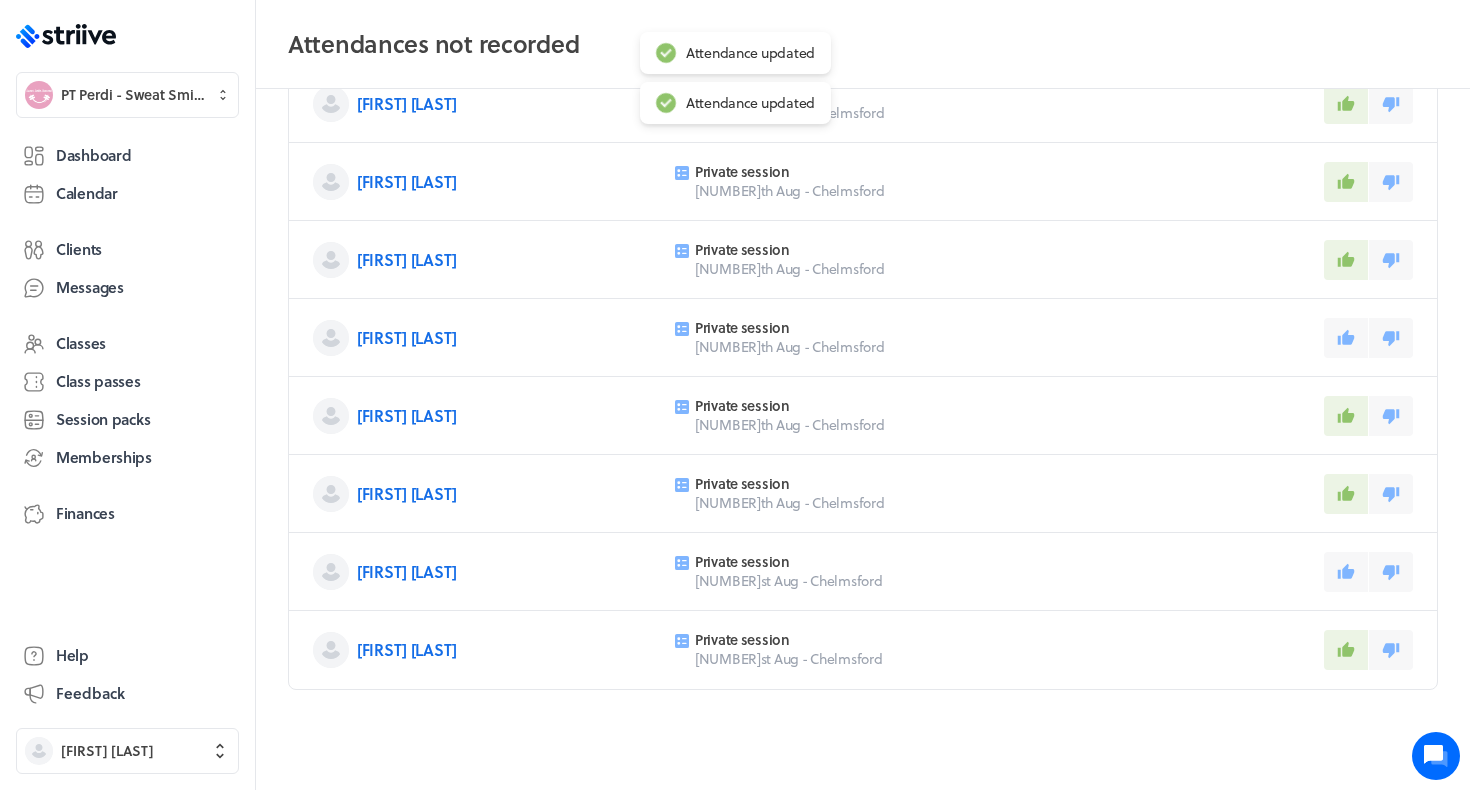 scroll, scrollTop: 657, scrollLeft: 0, axis: vertical 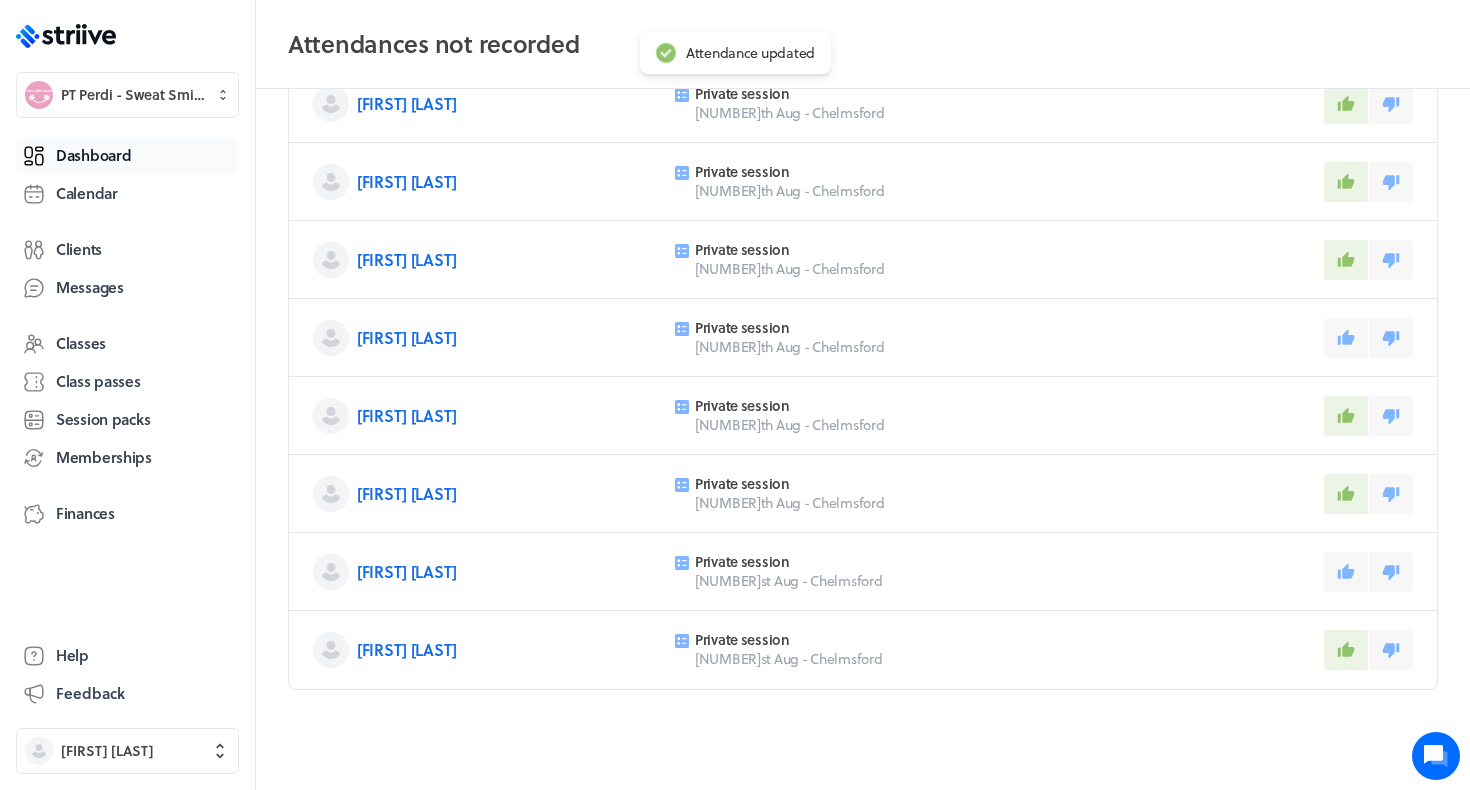 click on "Dashboard" at bounding box center [93, 155] 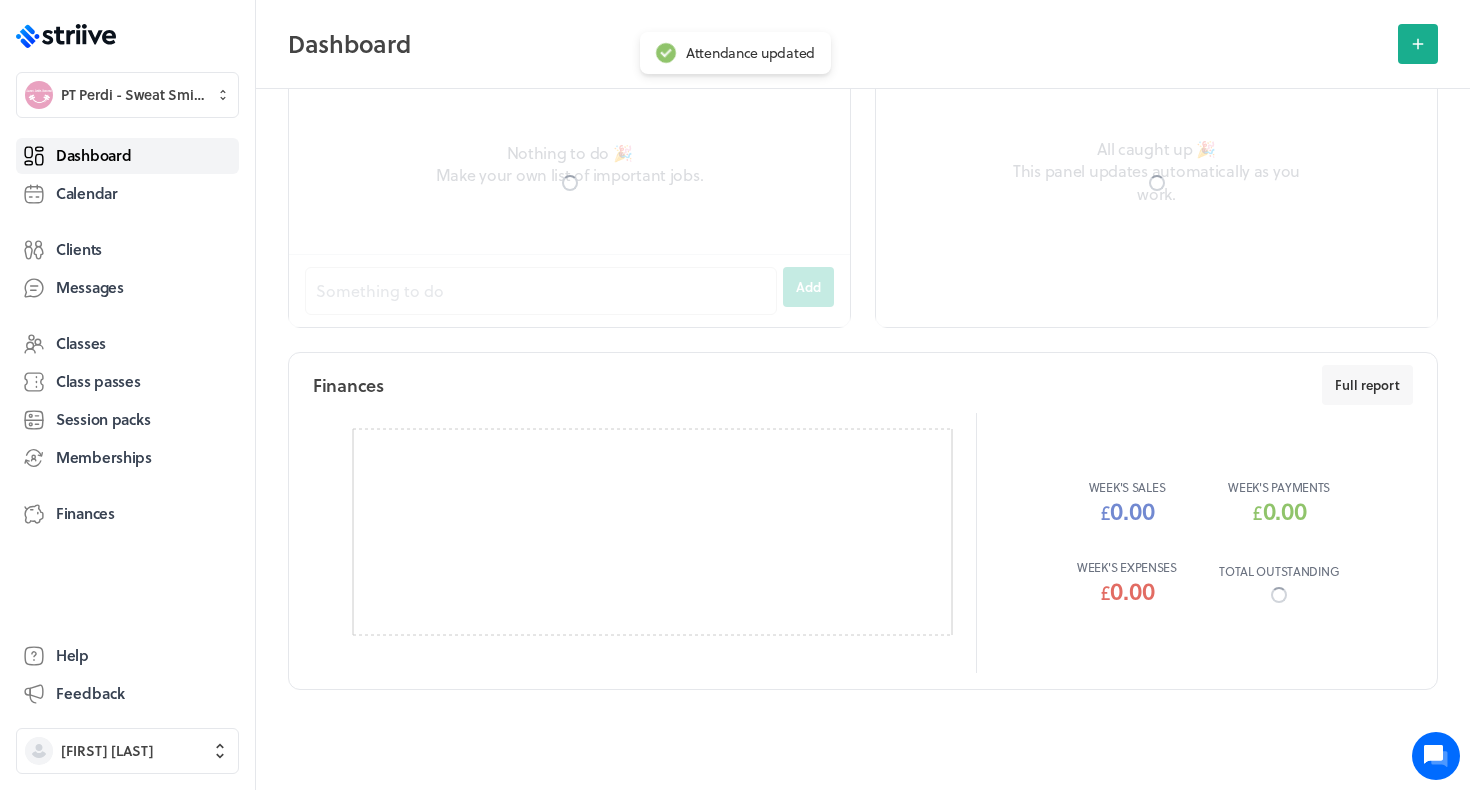 scroll, scrollTop: 0, scrollLeft: 0, axis: both 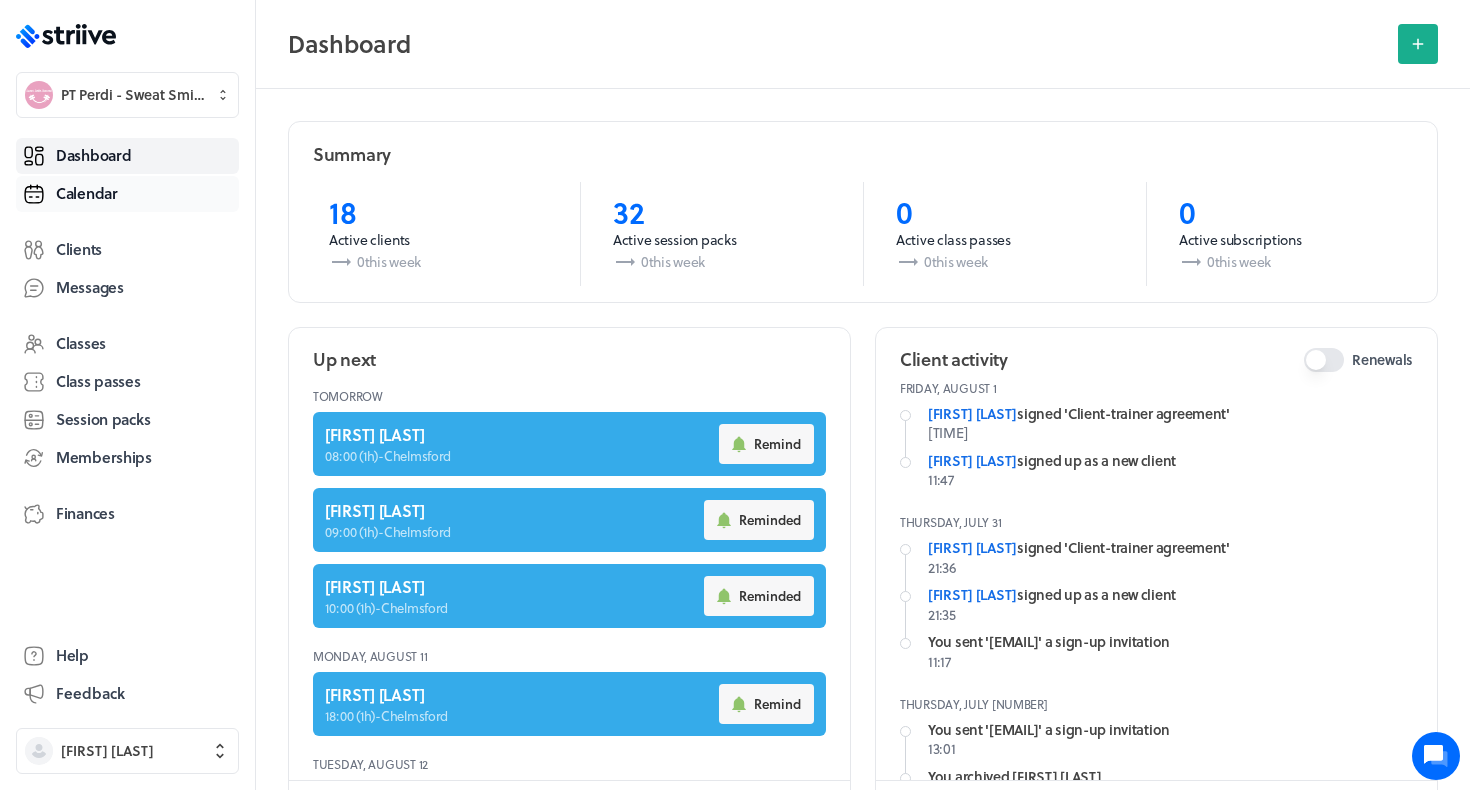 click on "Calendar" at bounding box center (127, 194) 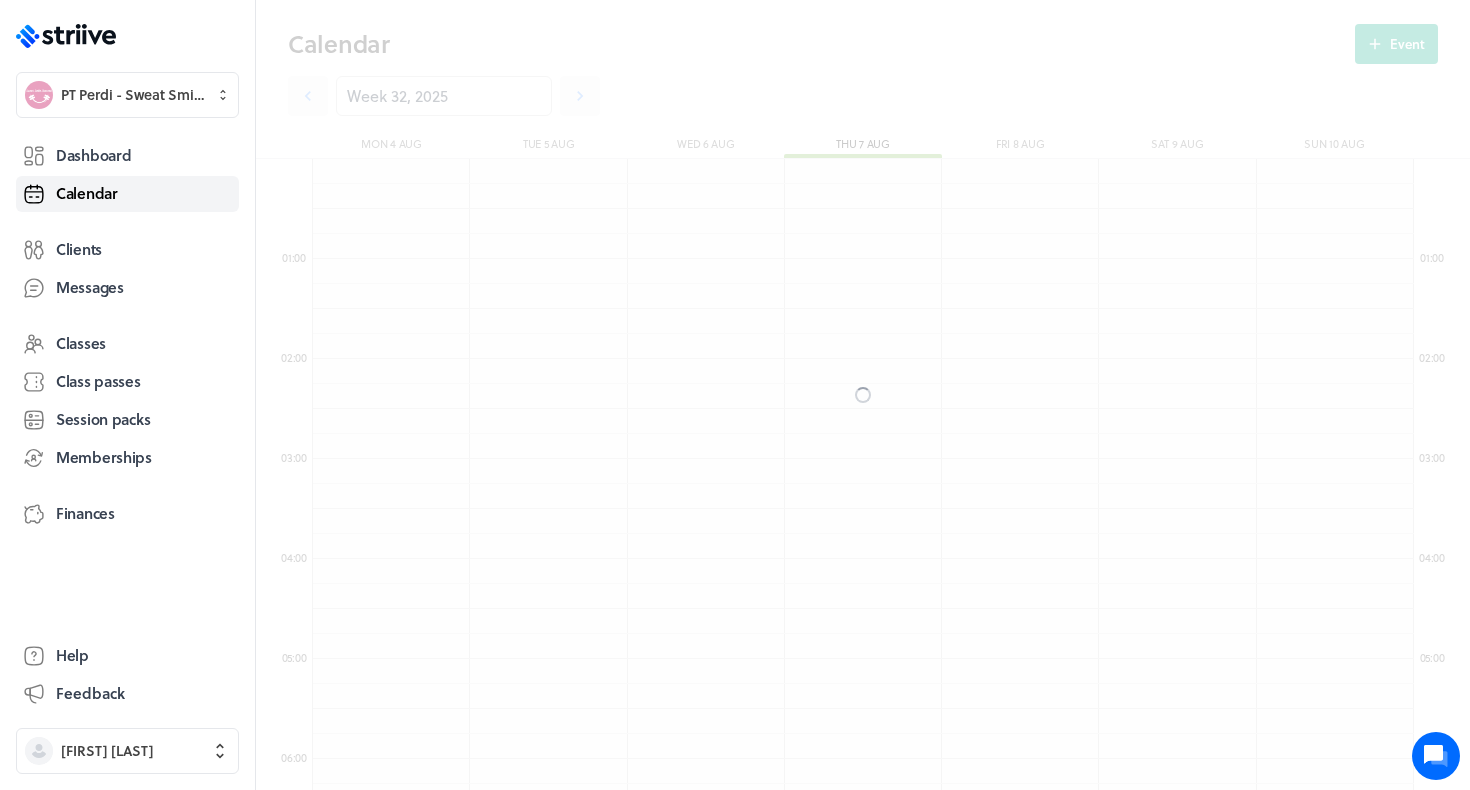 scroll, scrollTop: 550, scrollLeft: 0, axis: vertical 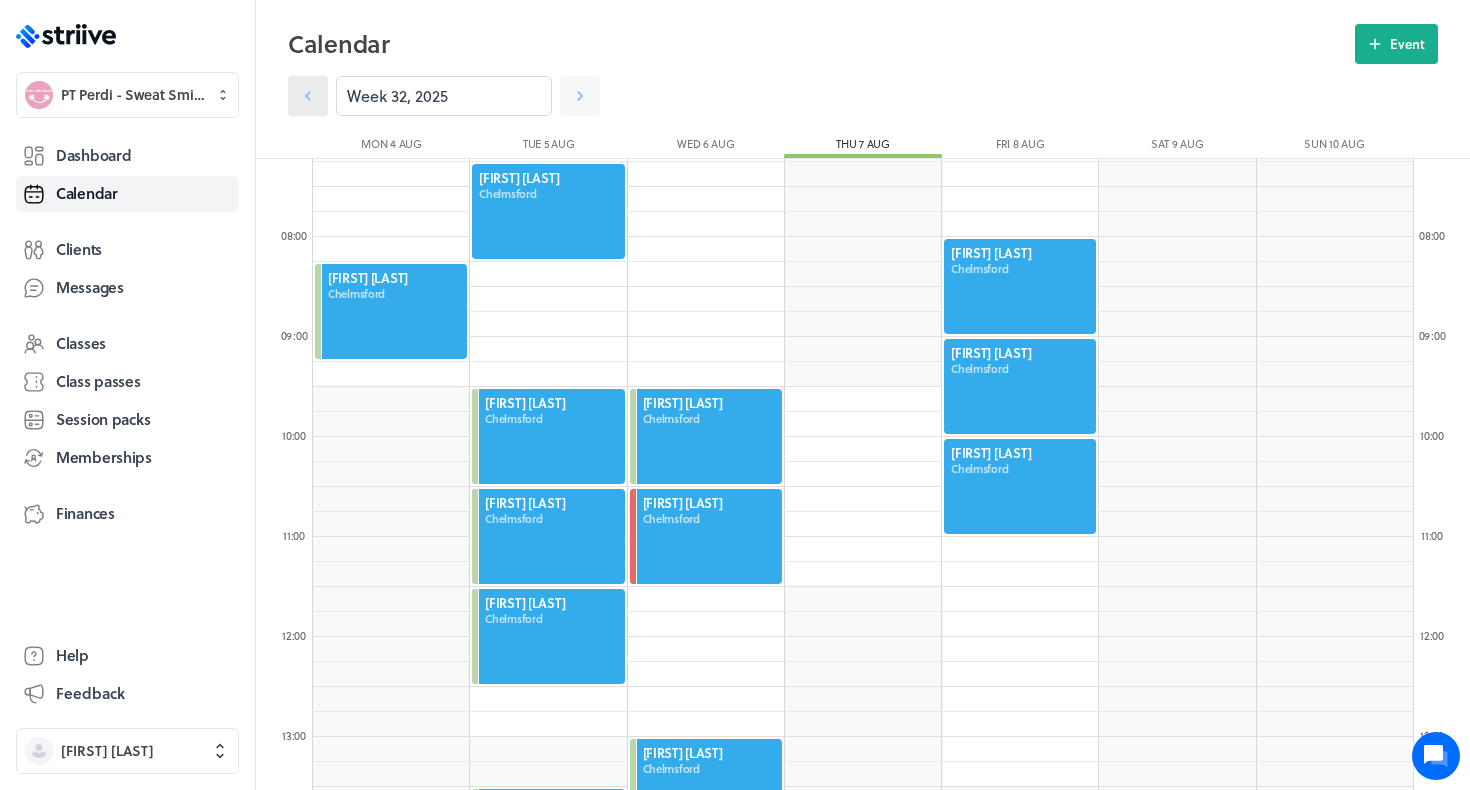 click 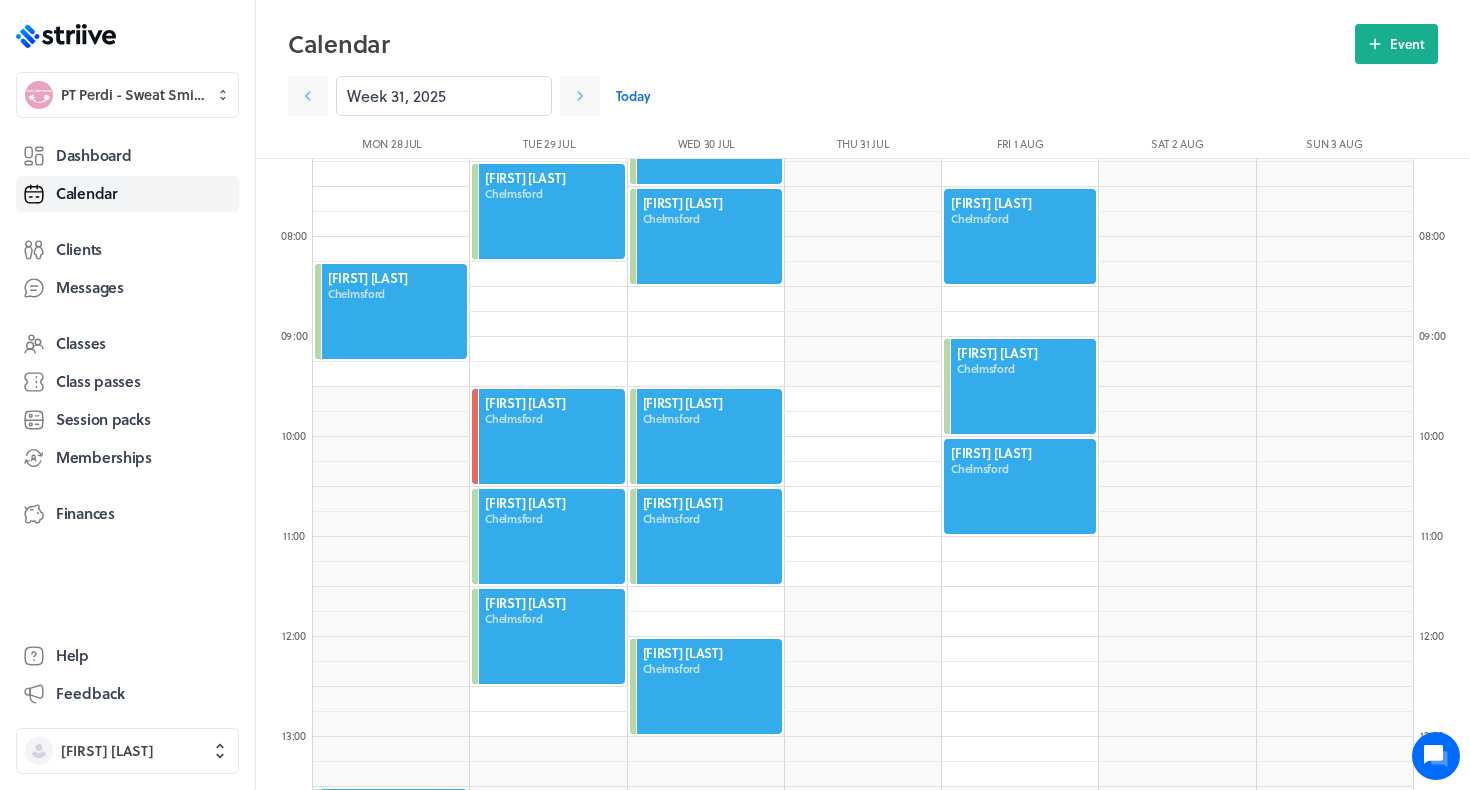 click at bounding box center (1020, 486) 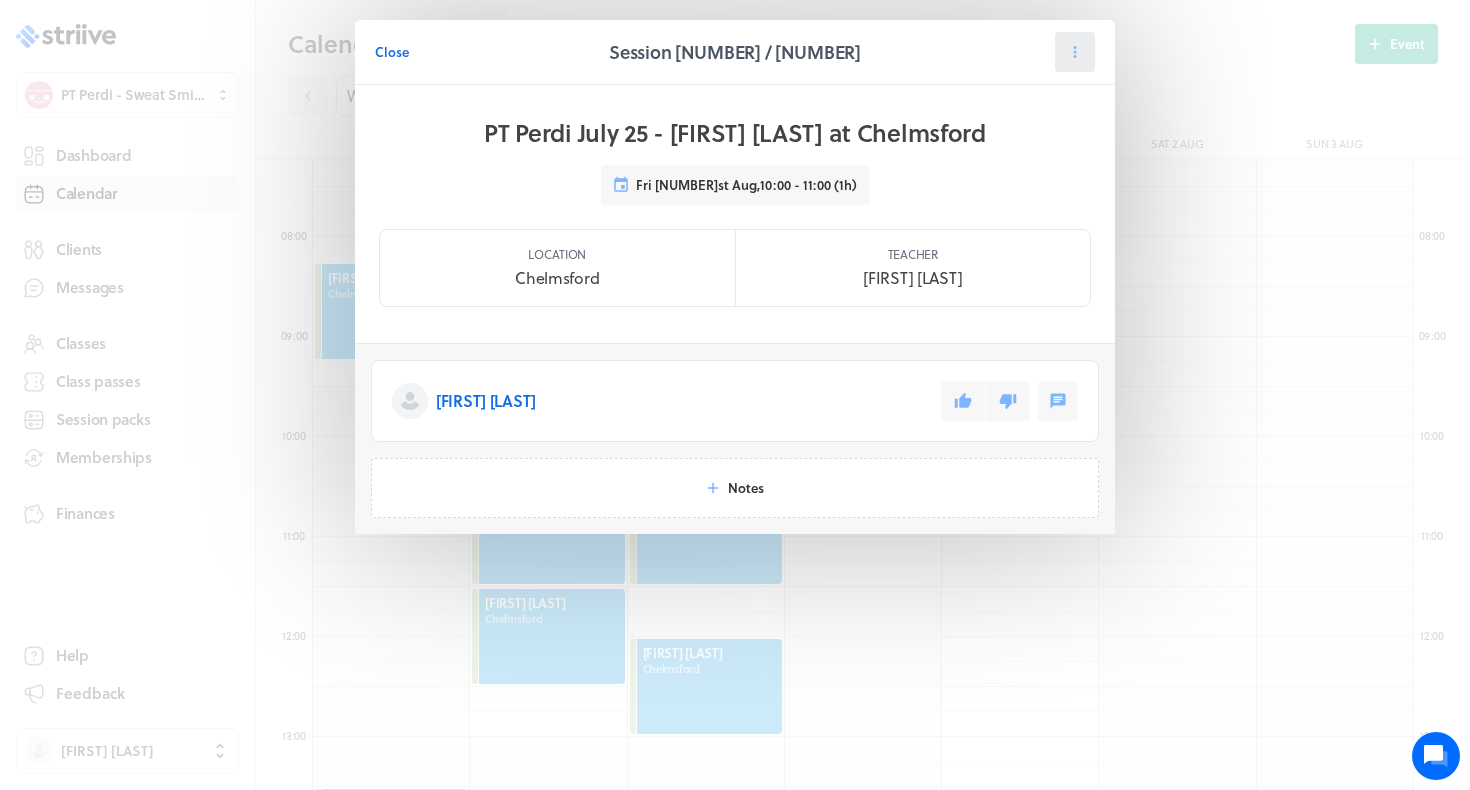click at bounding box center [1075, 52] 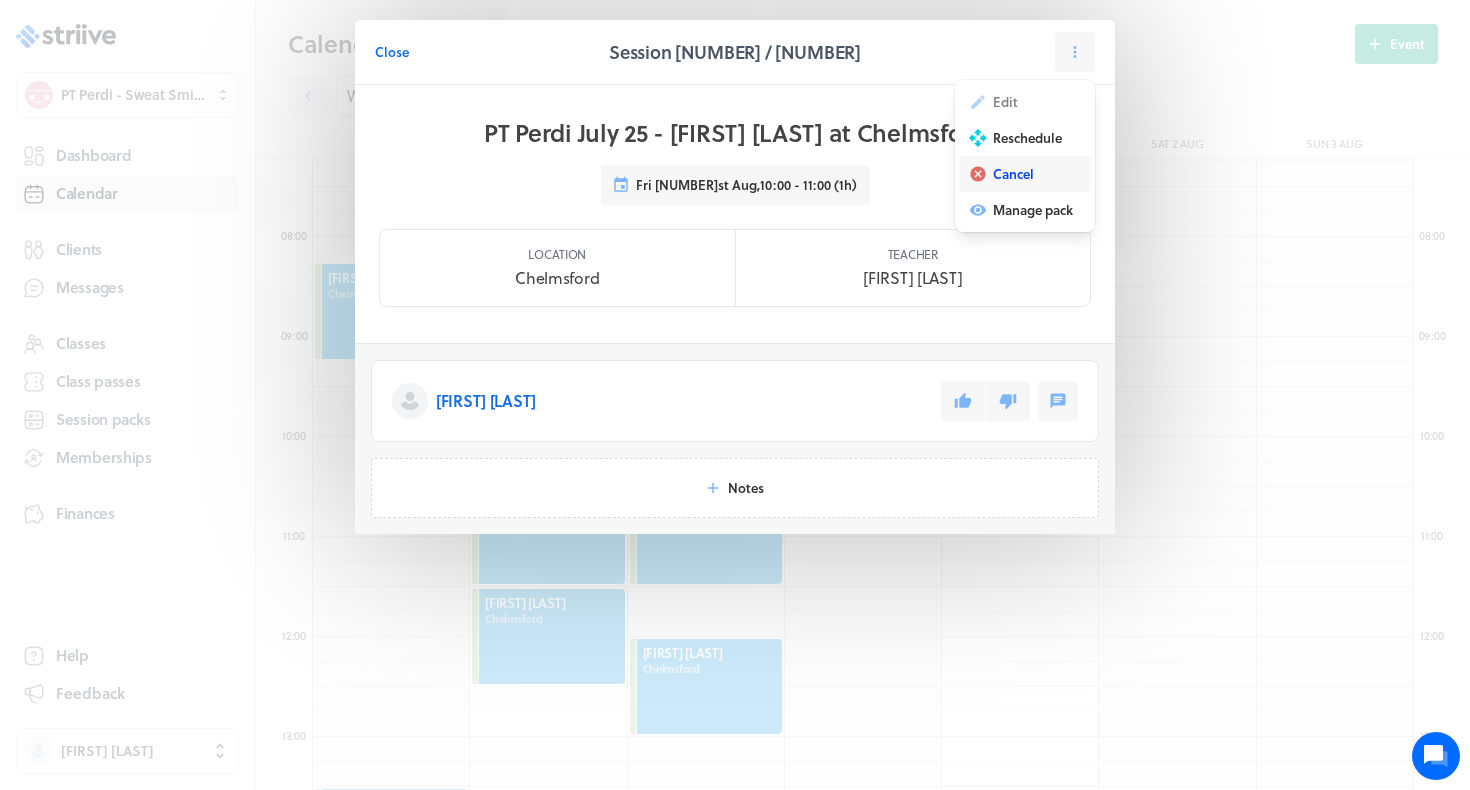click on "Cancel" at bounding box center [1013, 174] 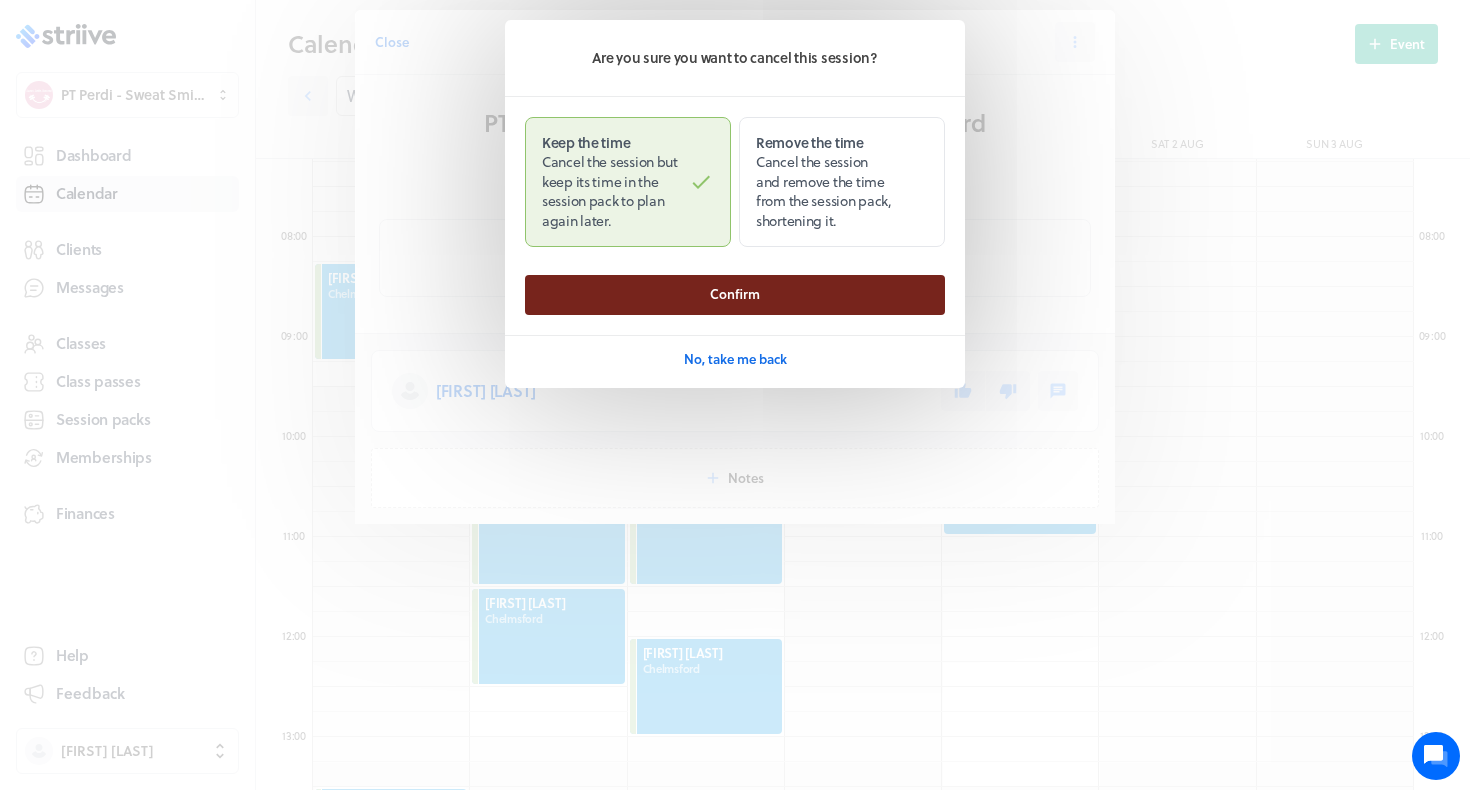 click on "Confirm" at bounding box center (735, 295) 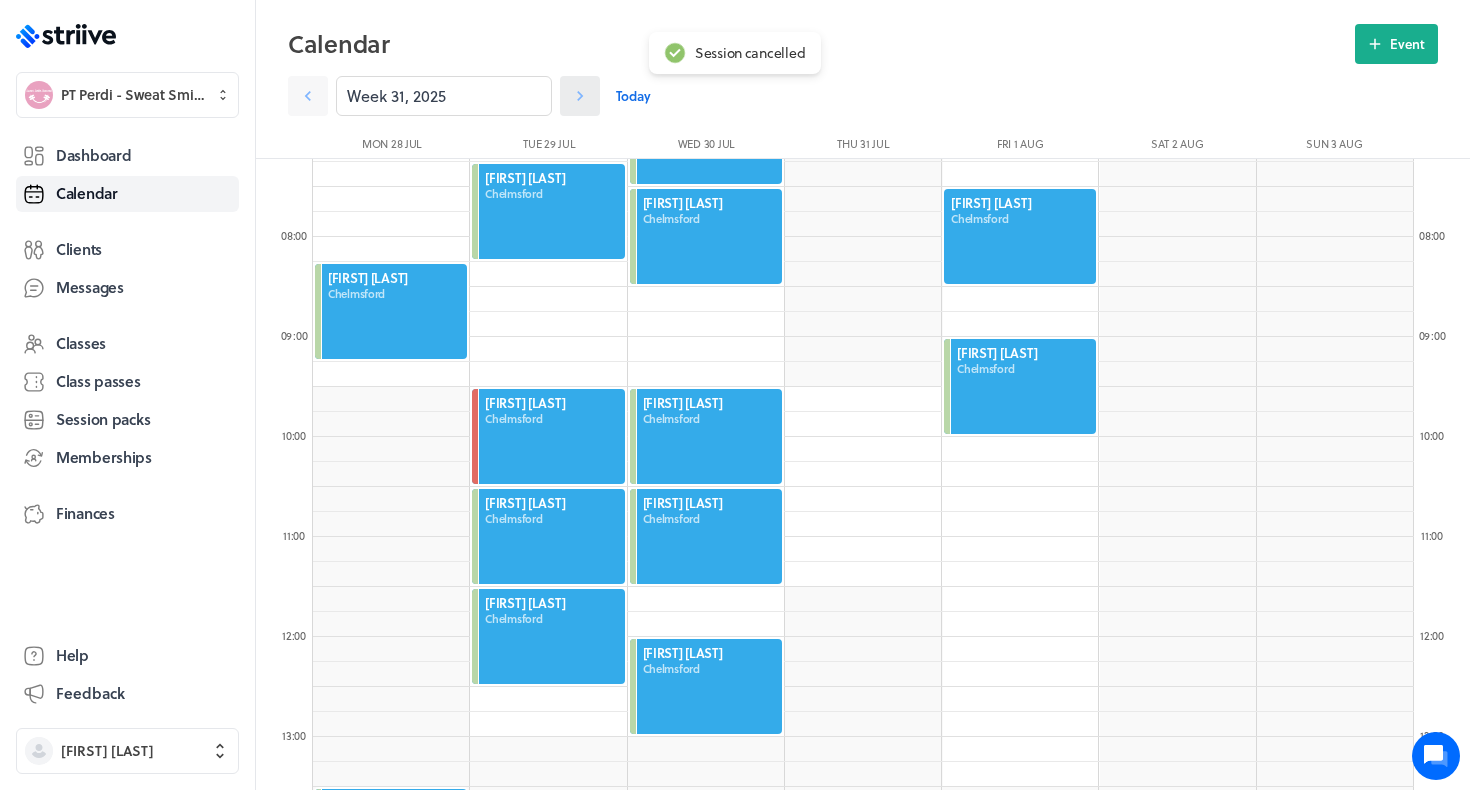 click at bounding box center [580, 96] 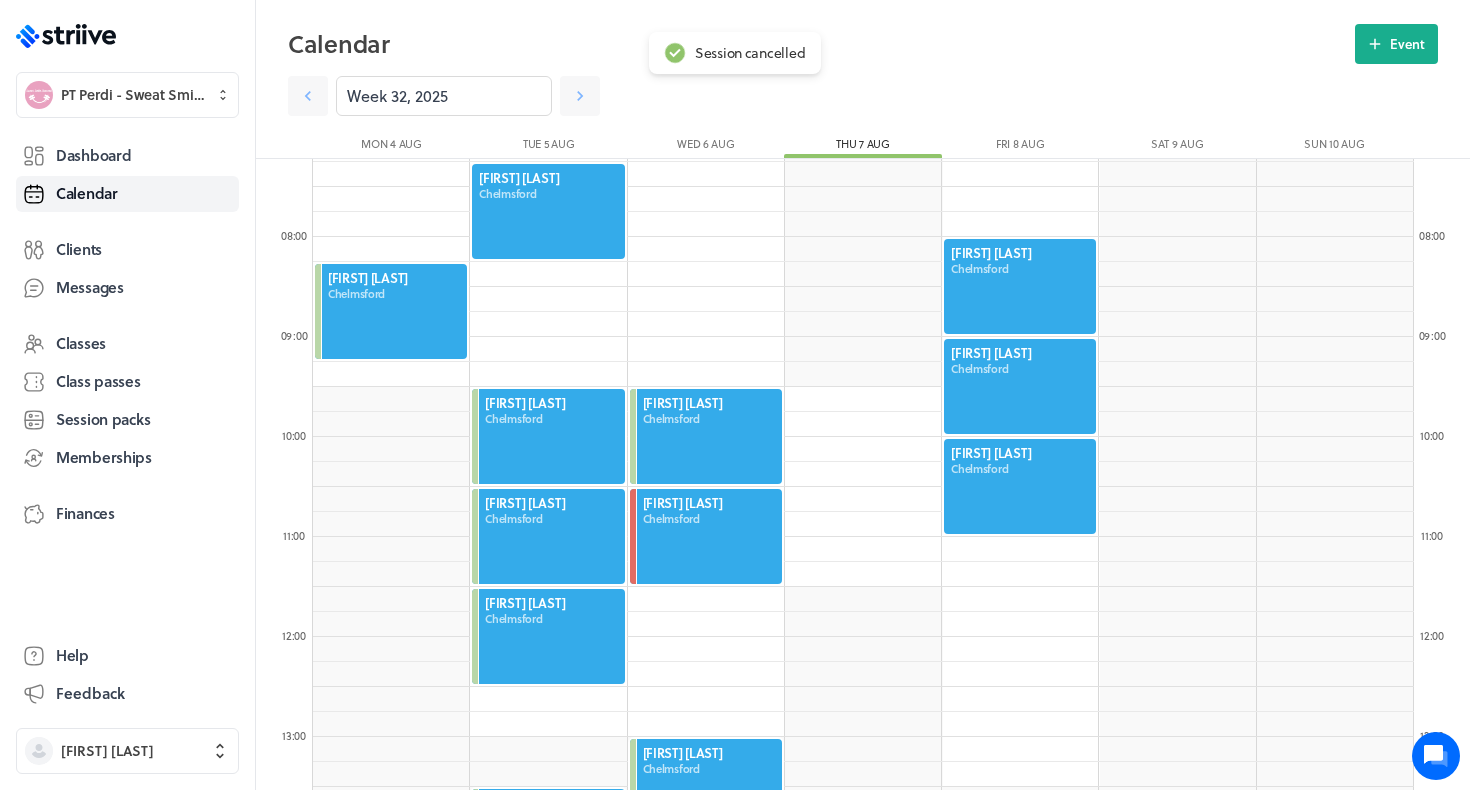 click at bounding box center (548, 211) 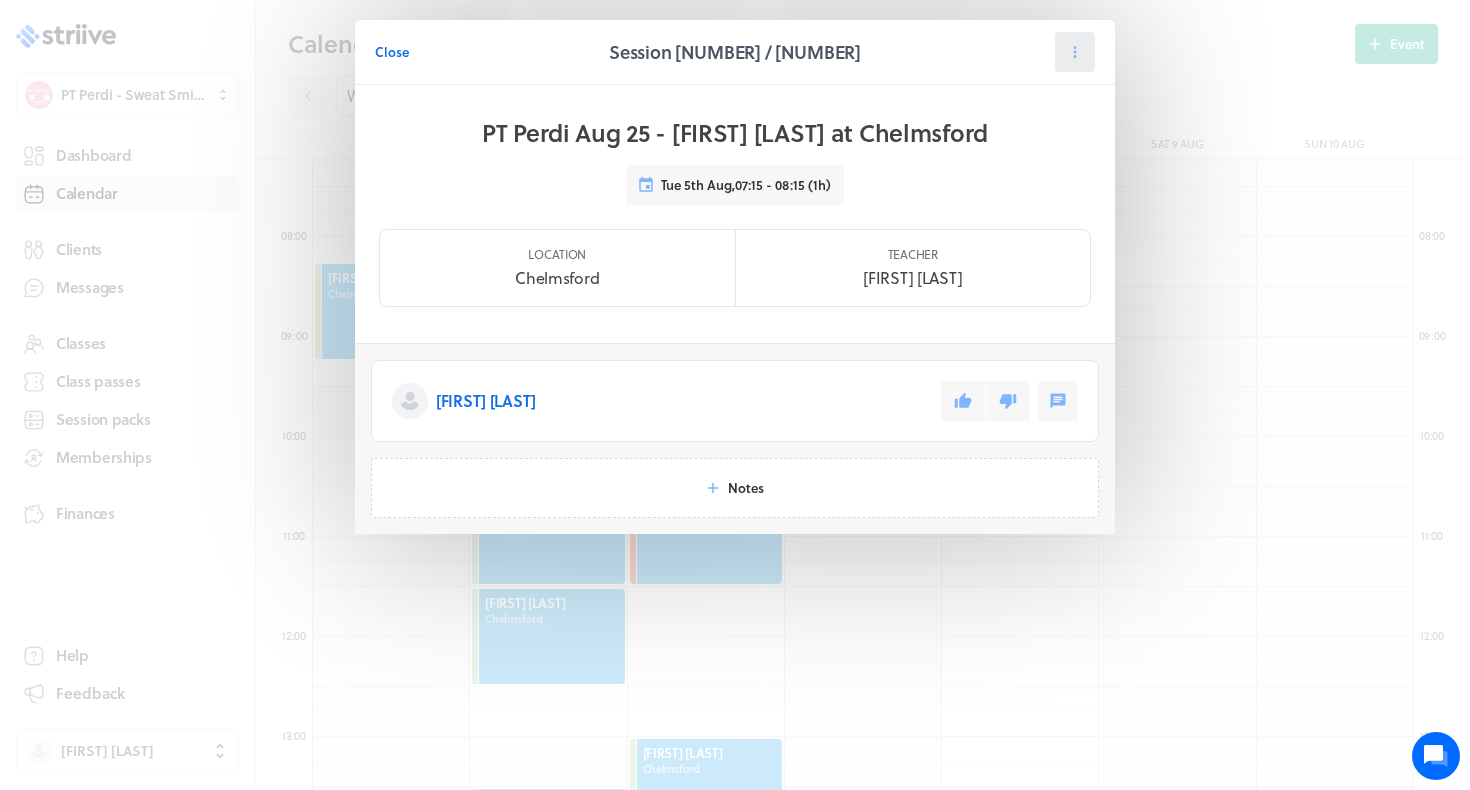 click at bounding box center [1075, 52] 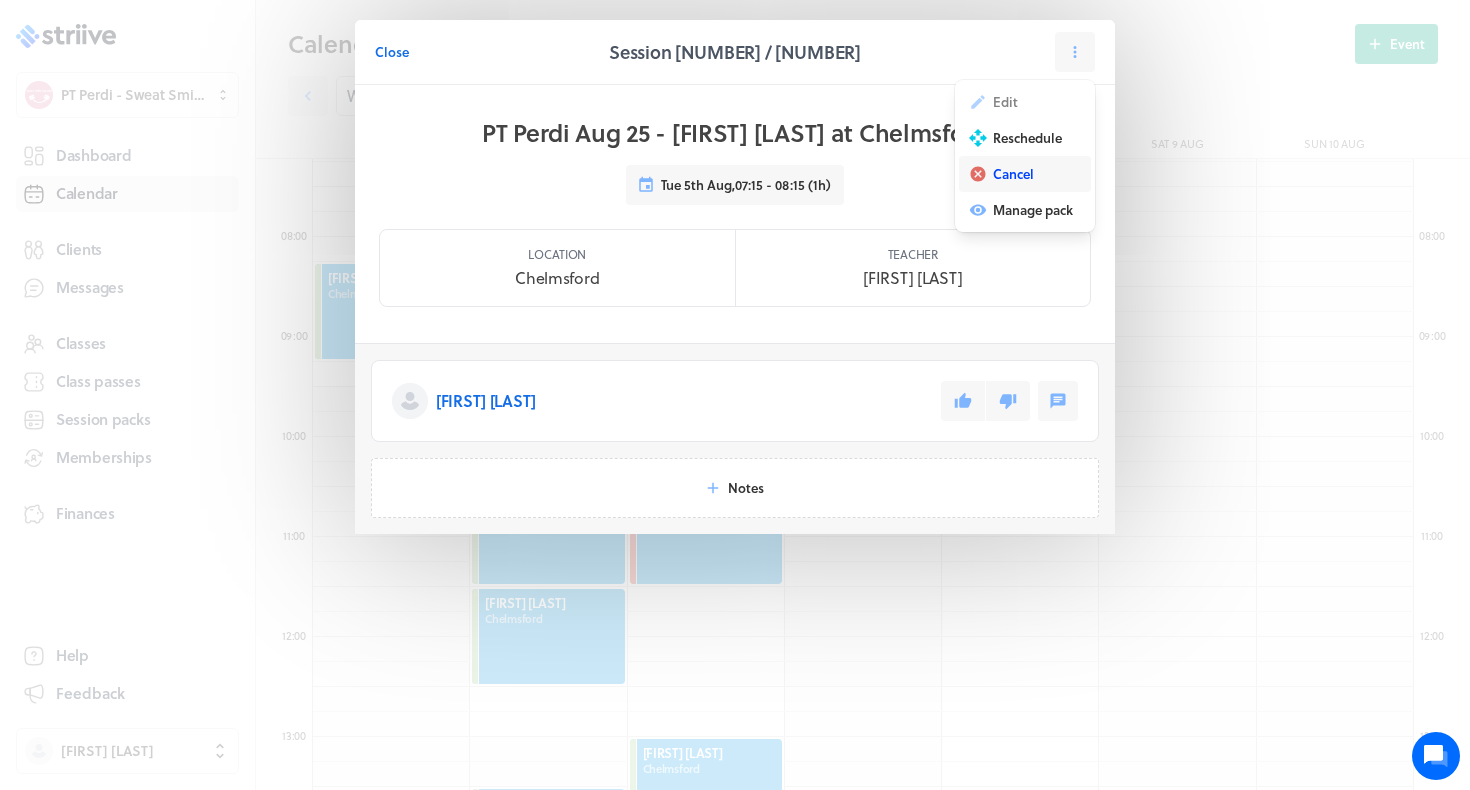 click on "Cancel" at bounding box center [1025, 174] 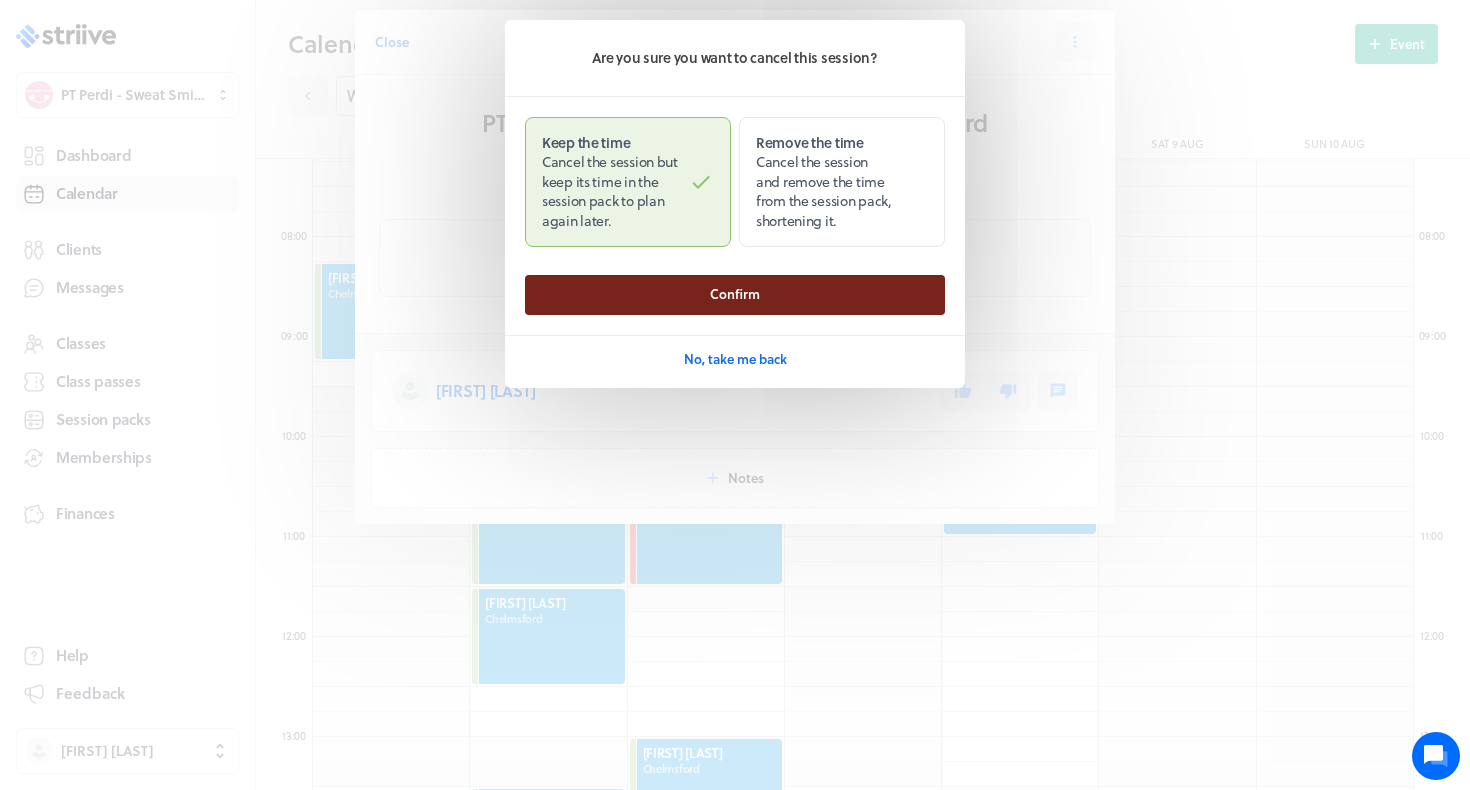 click on "Confirm" at bounding box center (735, 295) 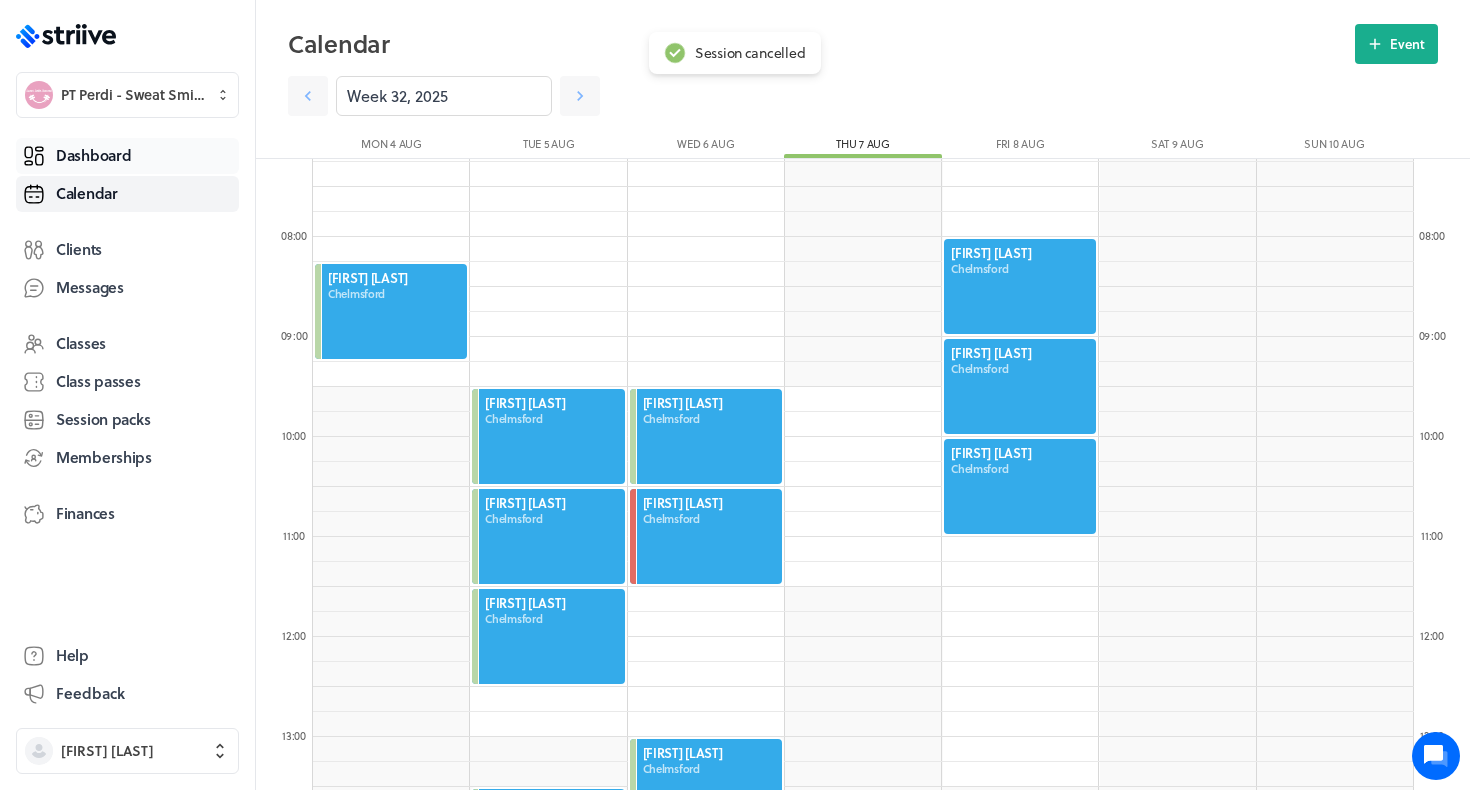 click on "Dashboard" at bounding box center (93, 155) 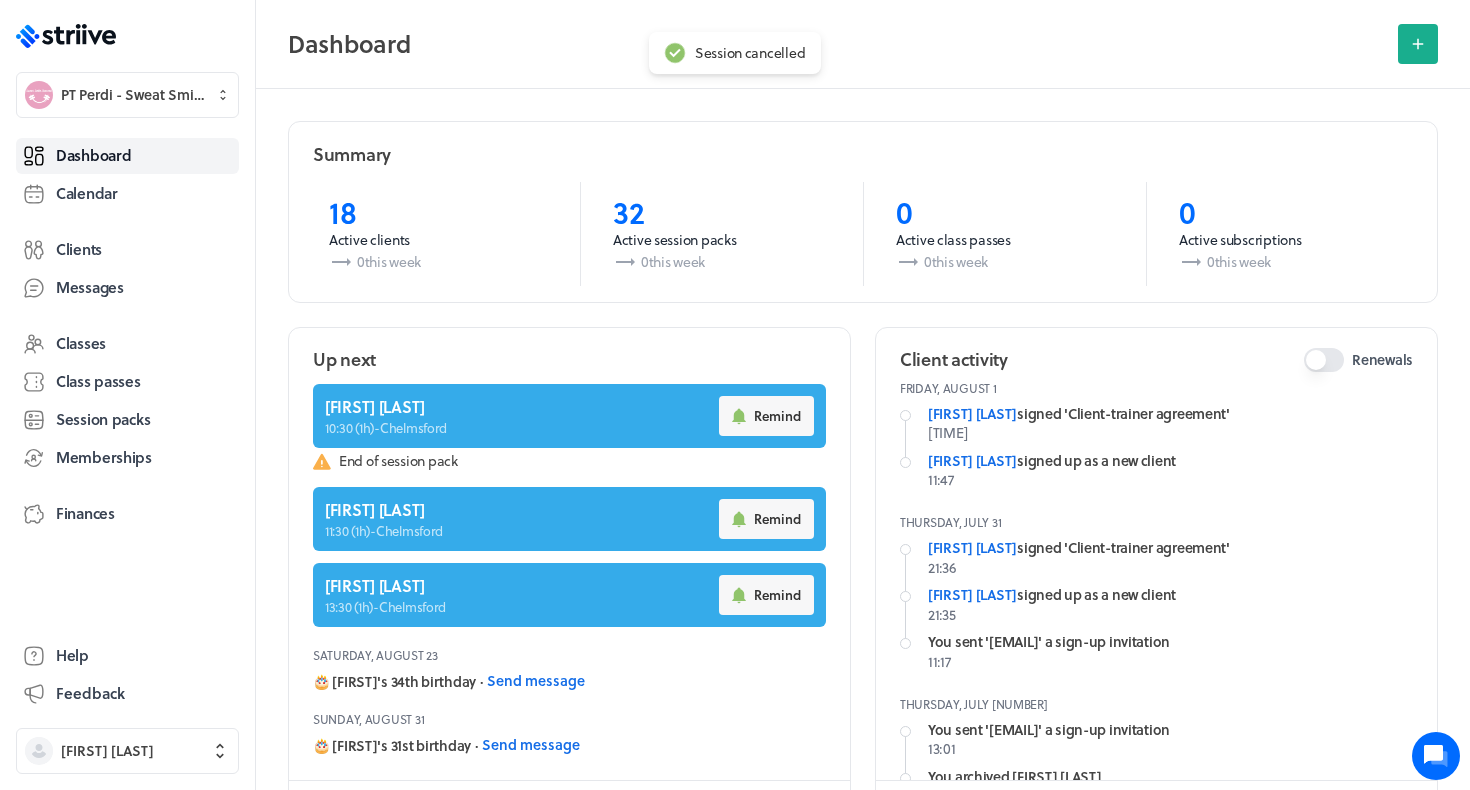 scroll, scrollTop: 677, scrollLeft: 0, axis: vertical 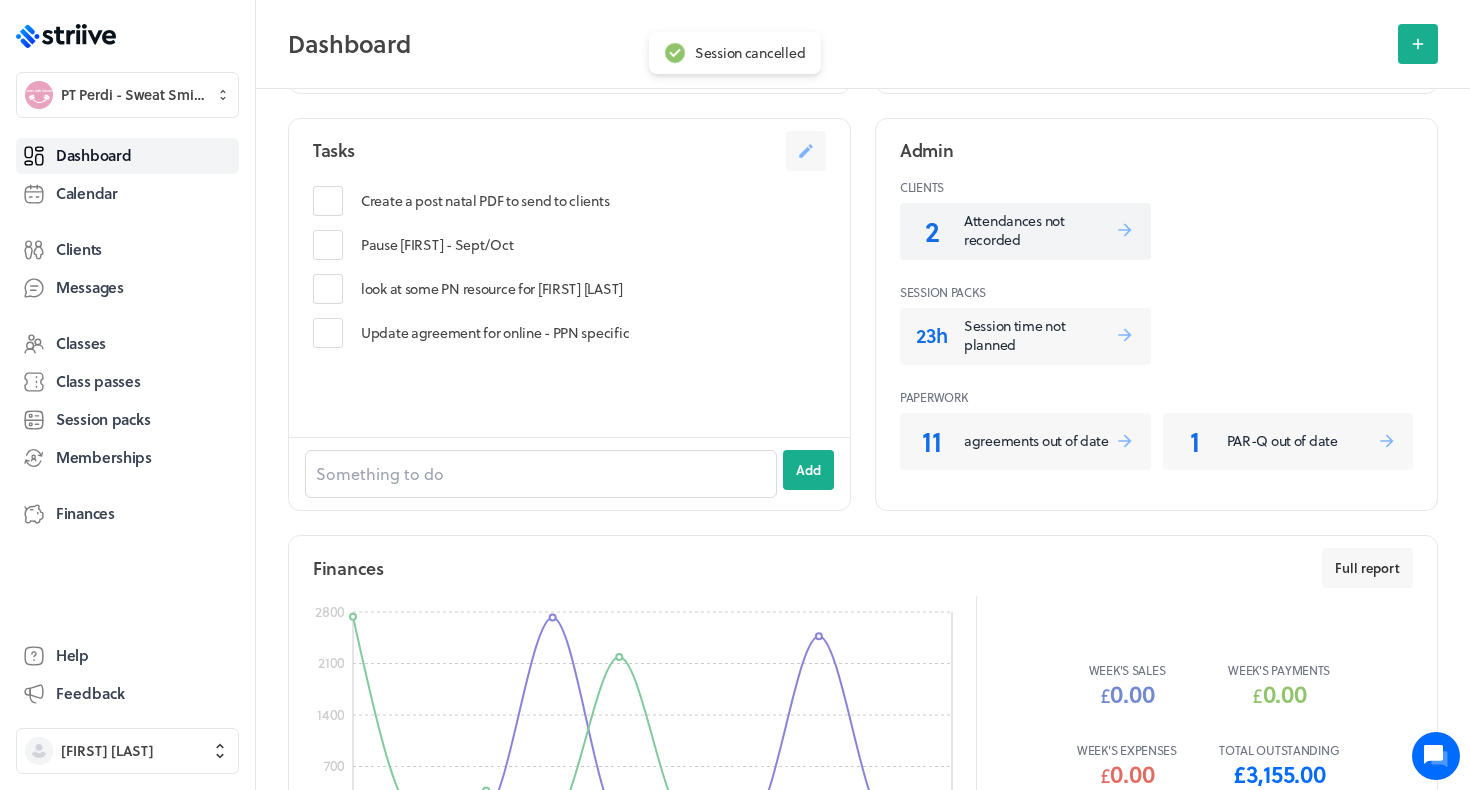 click on "Attendances not recorded" at bounding box center [1039, 230] 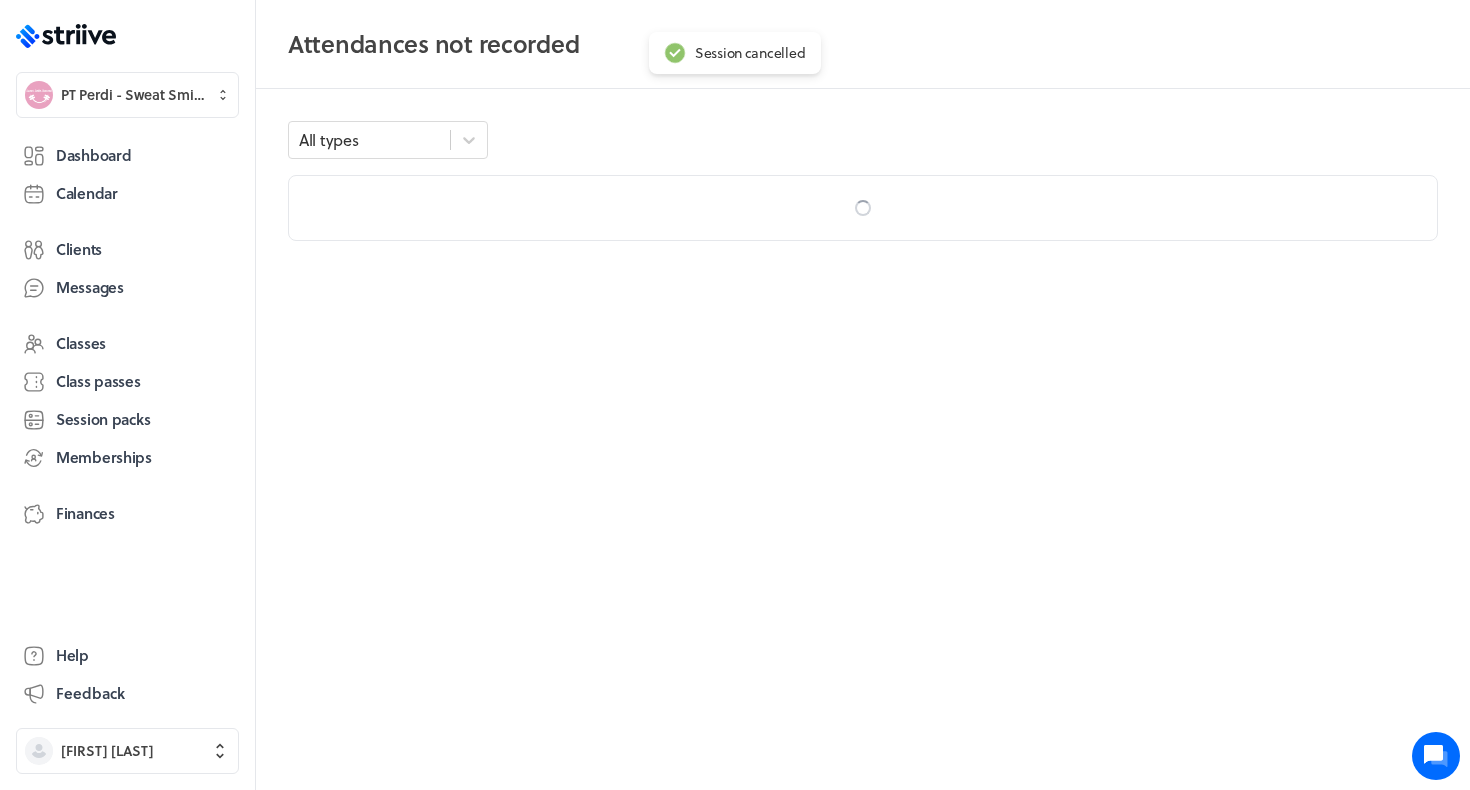 scroll, scrollTop: 0, scrollLeft: 0, axis: both 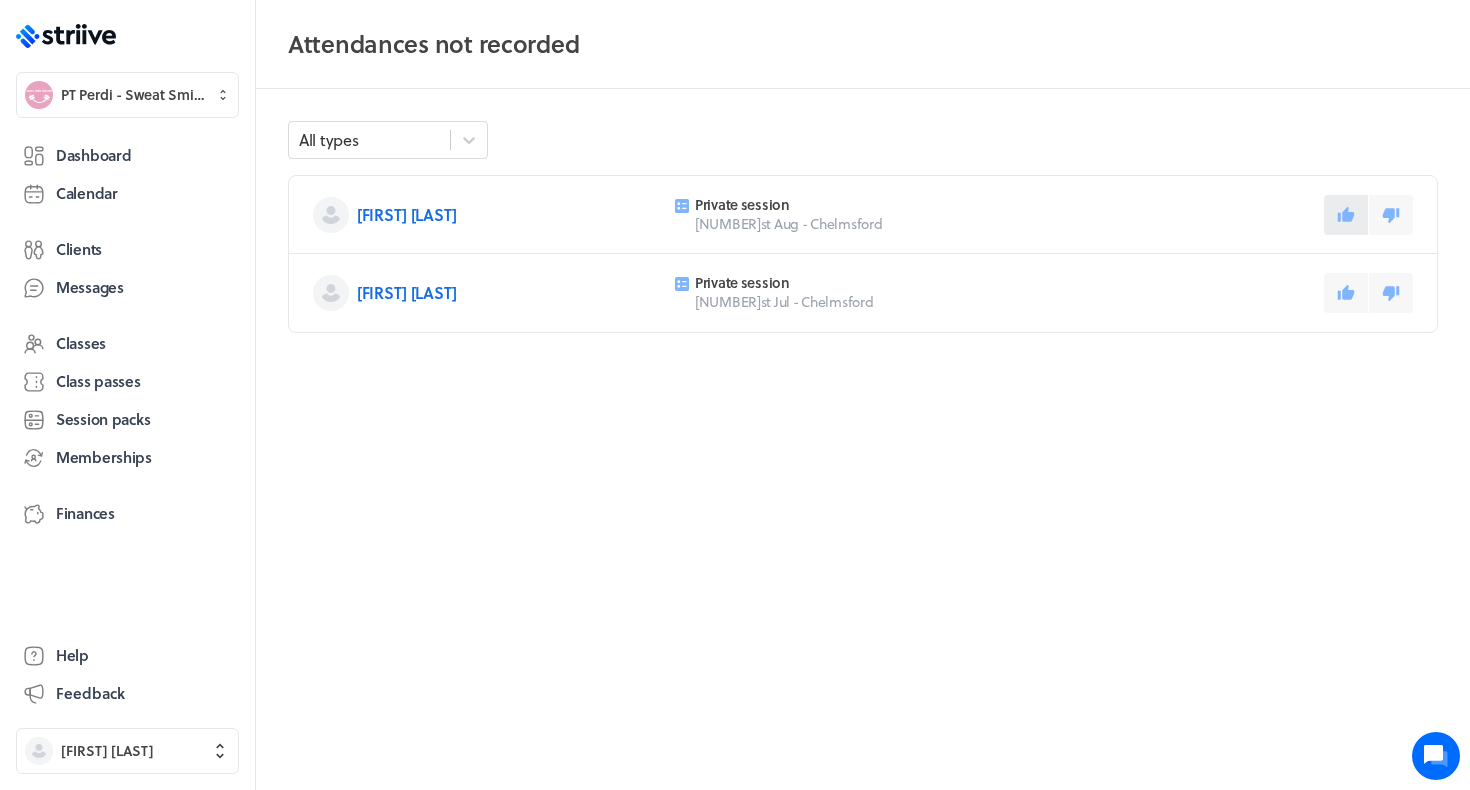 click 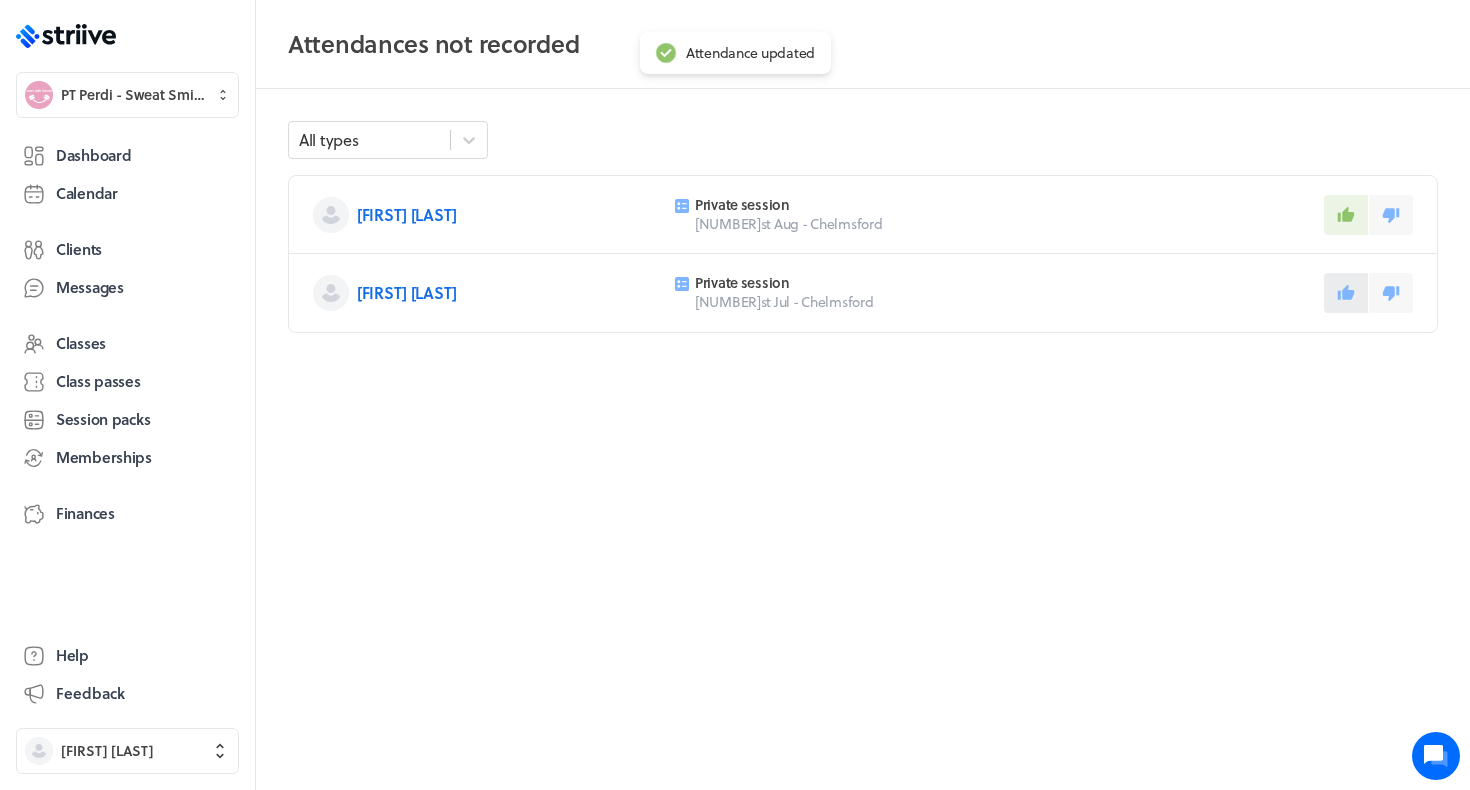 click 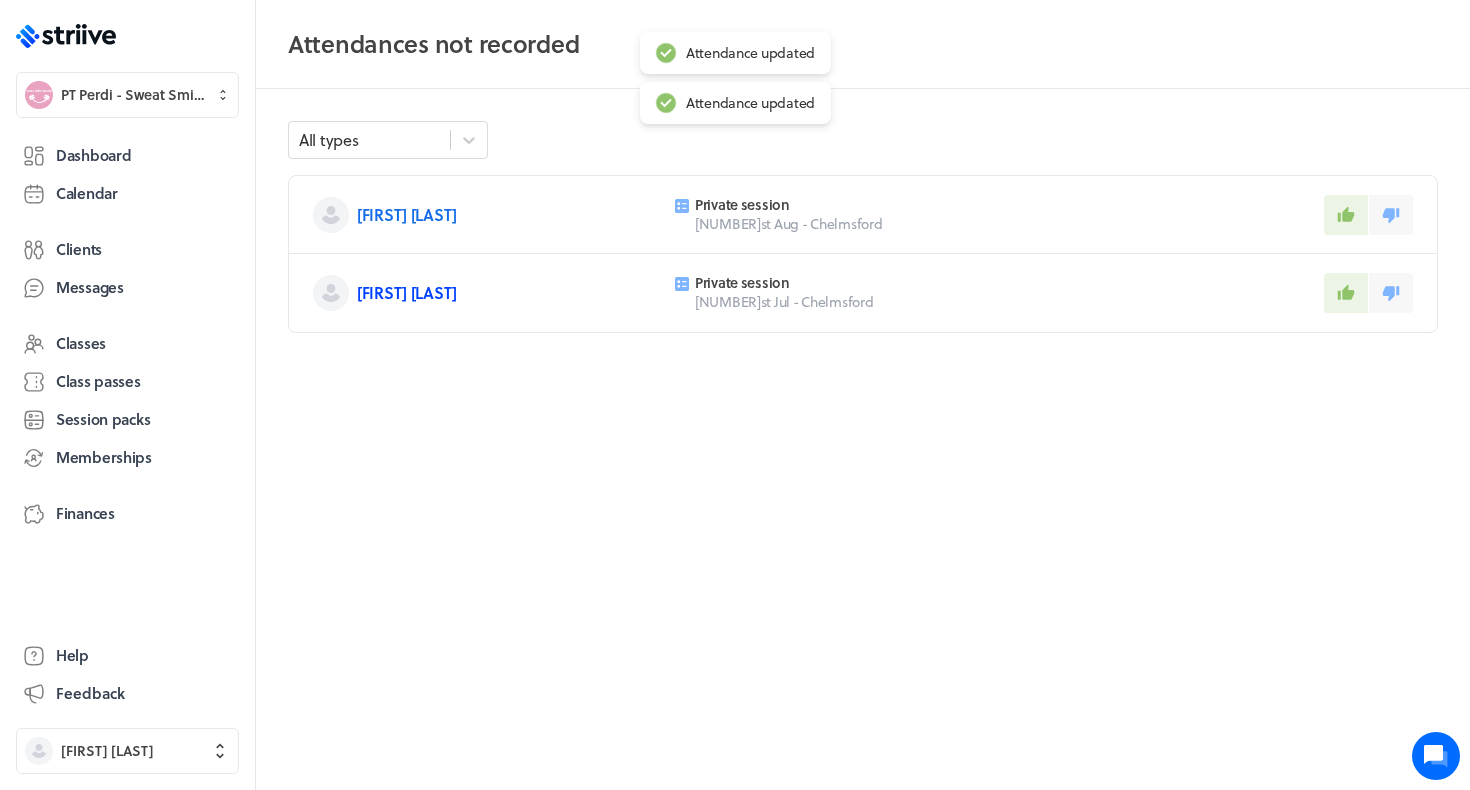 click on "Darrelle J" at bounding box center (407, 292) 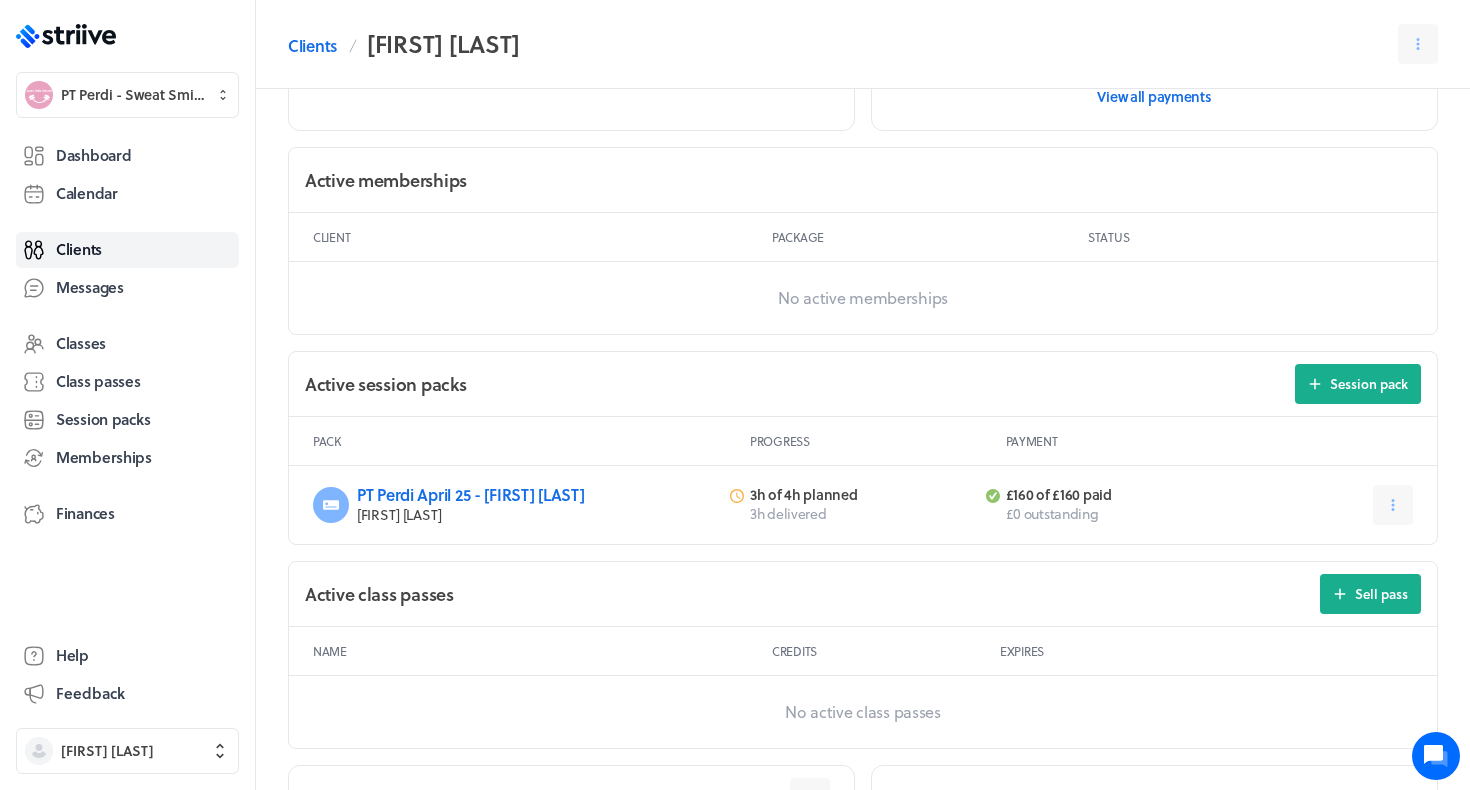 scroll, scrollTop: 509, scrollLeft: 0, axis: vertical 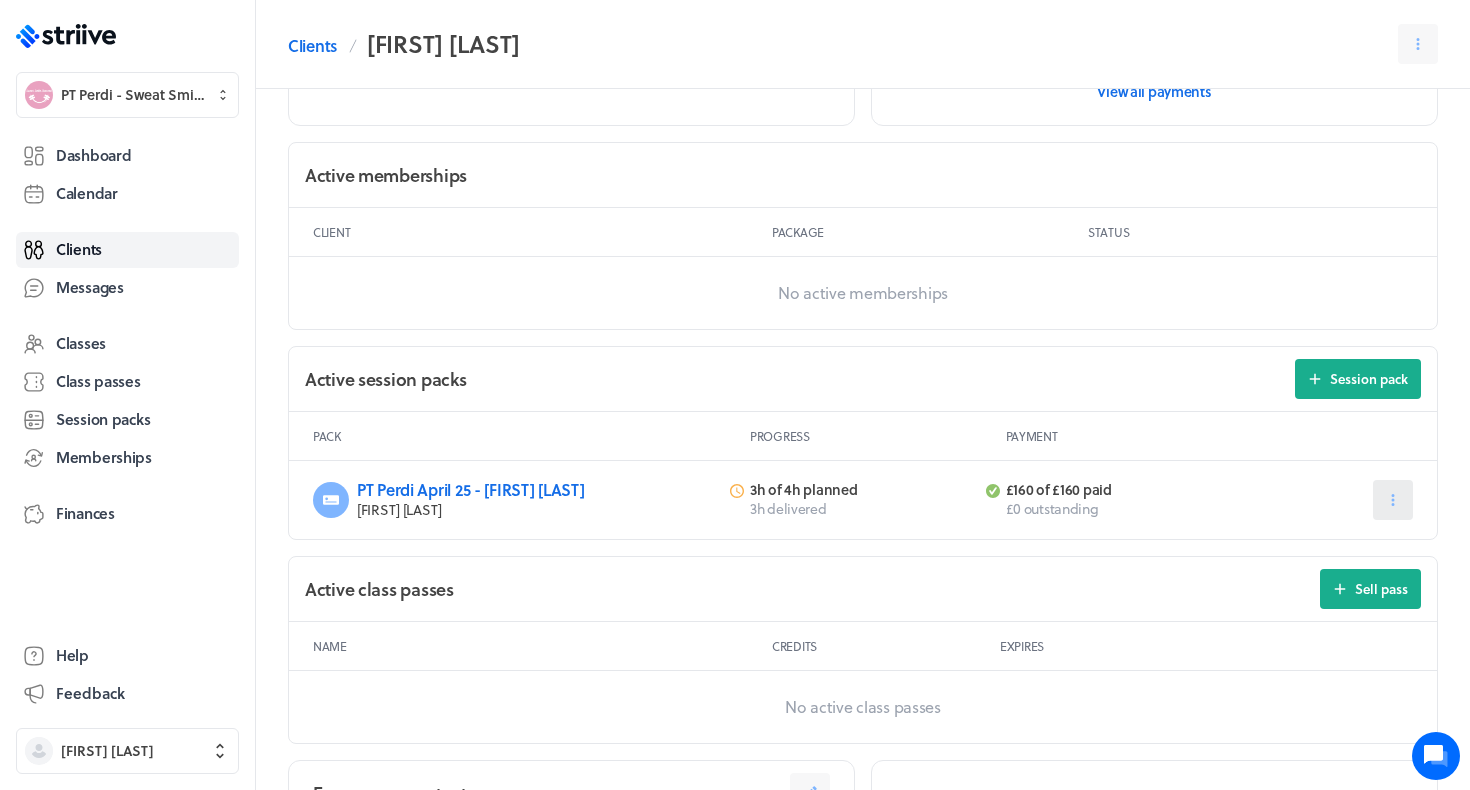 click 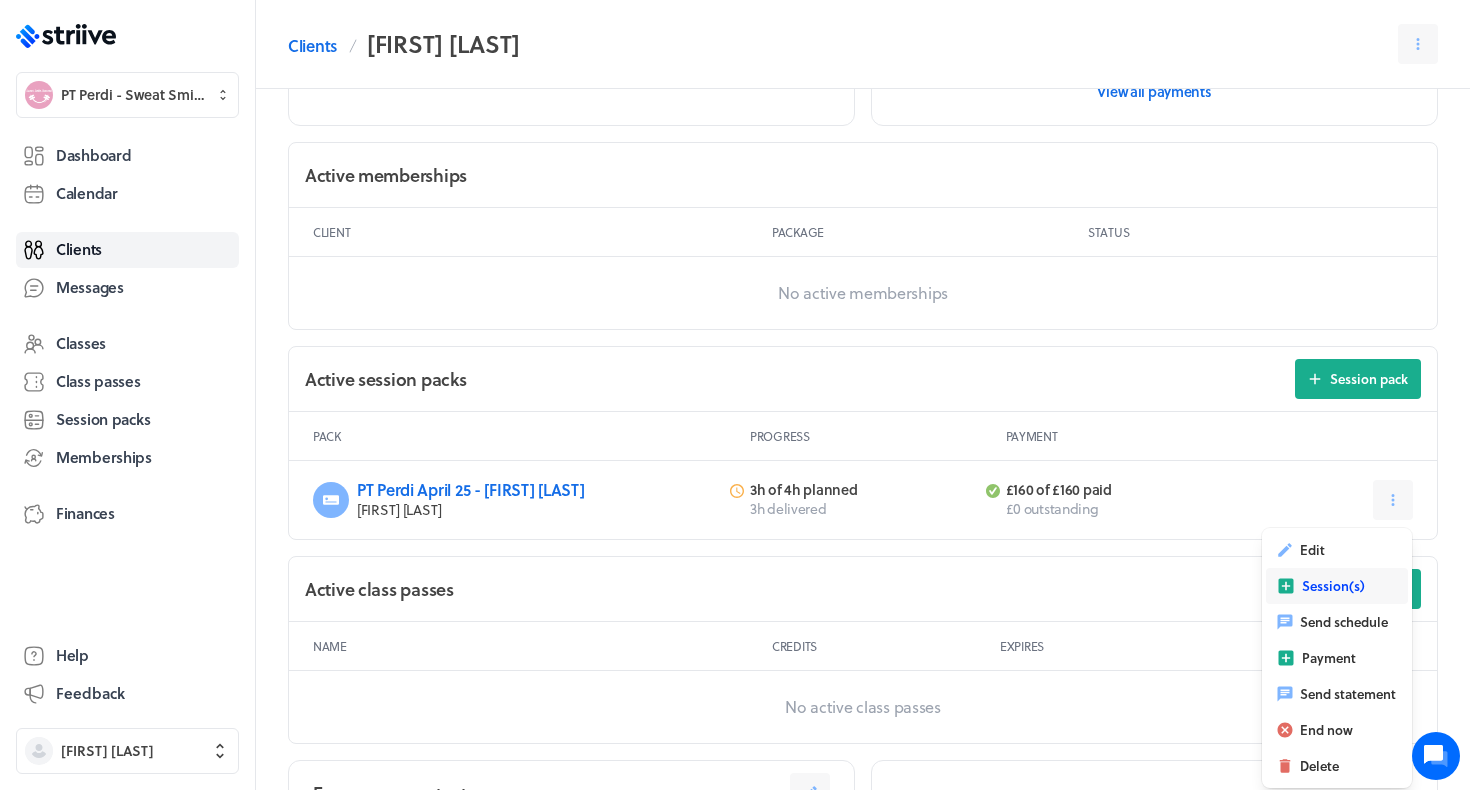 click 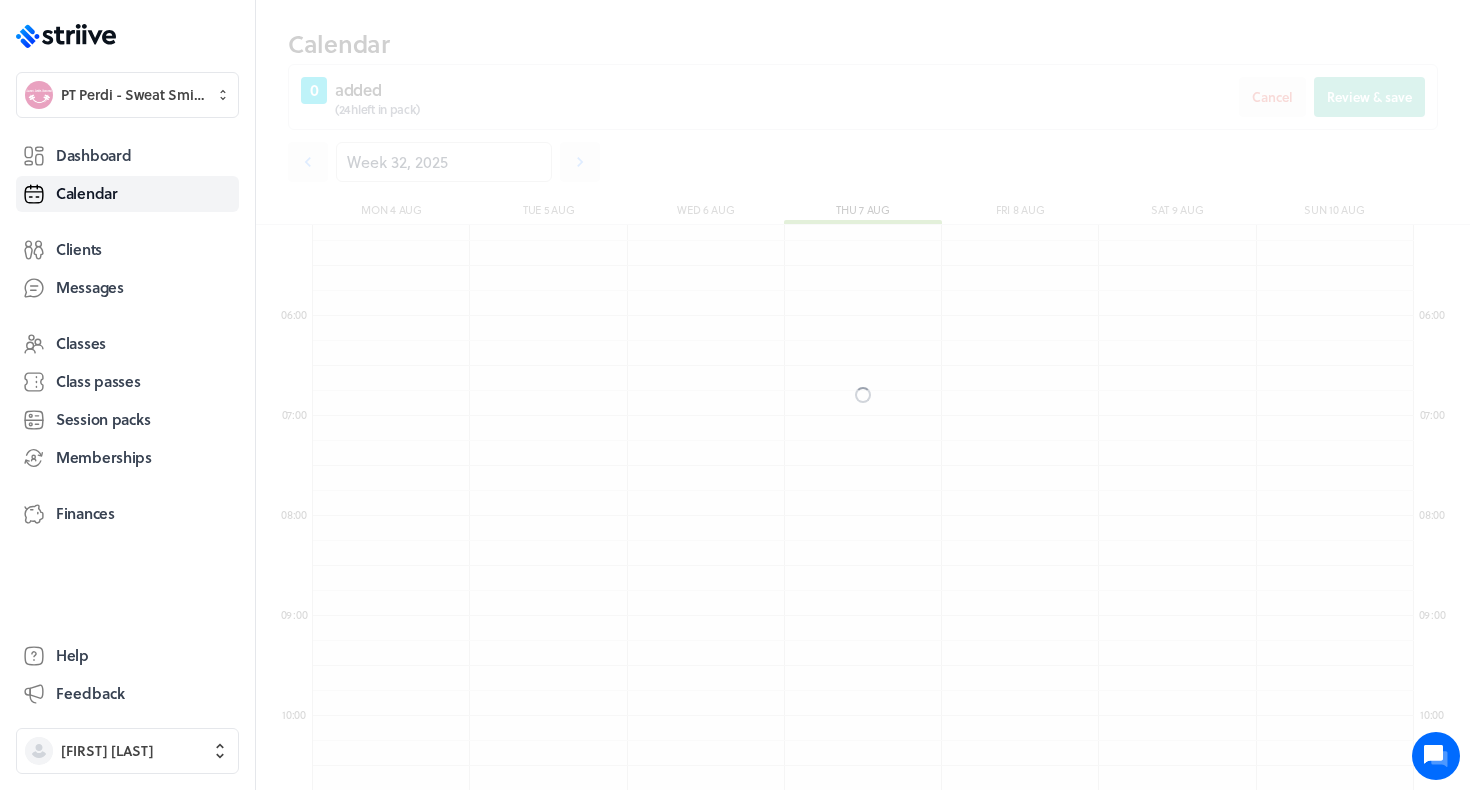 scroll, scrollTop: 550, scrollLeft: 0, axis: vertical 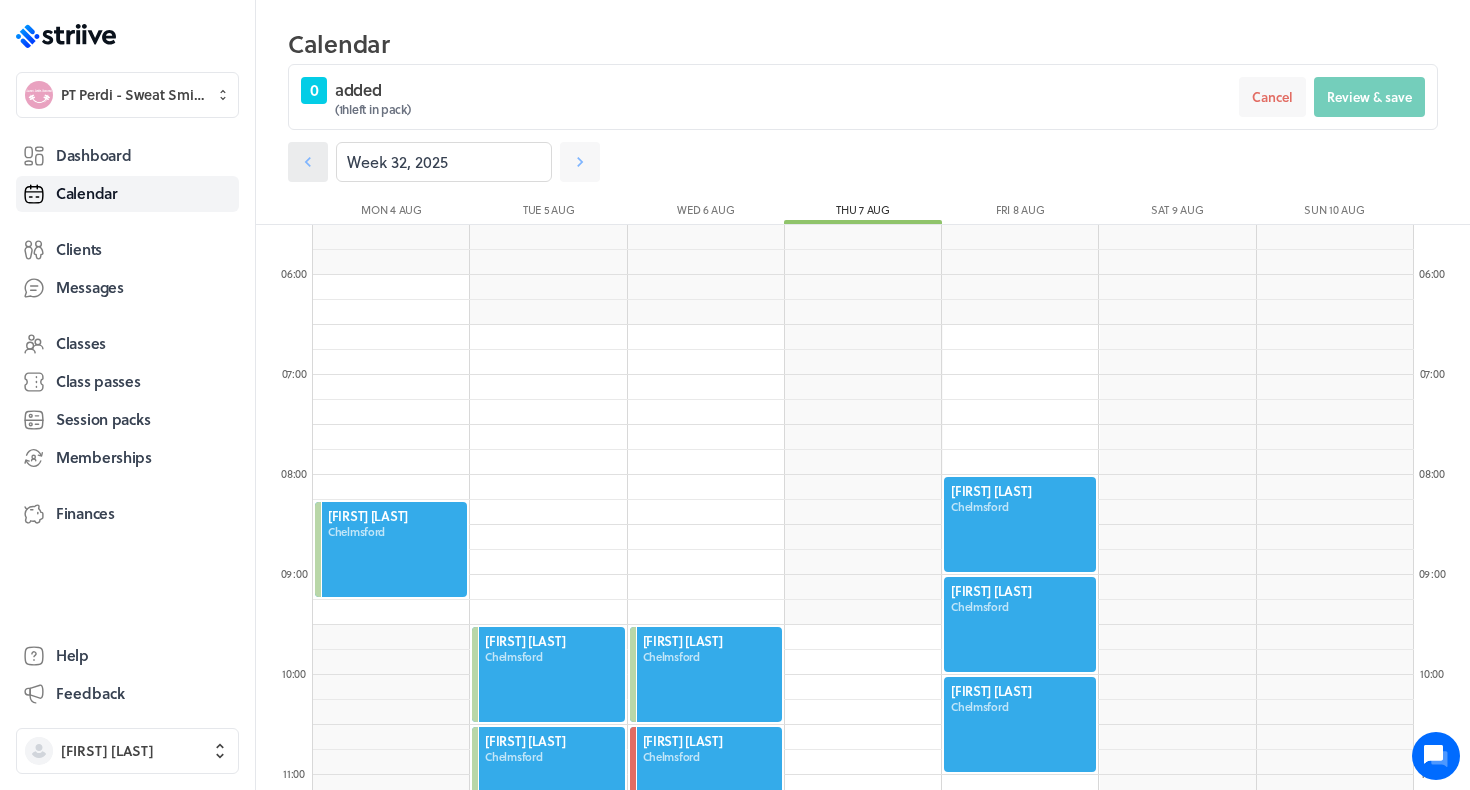click 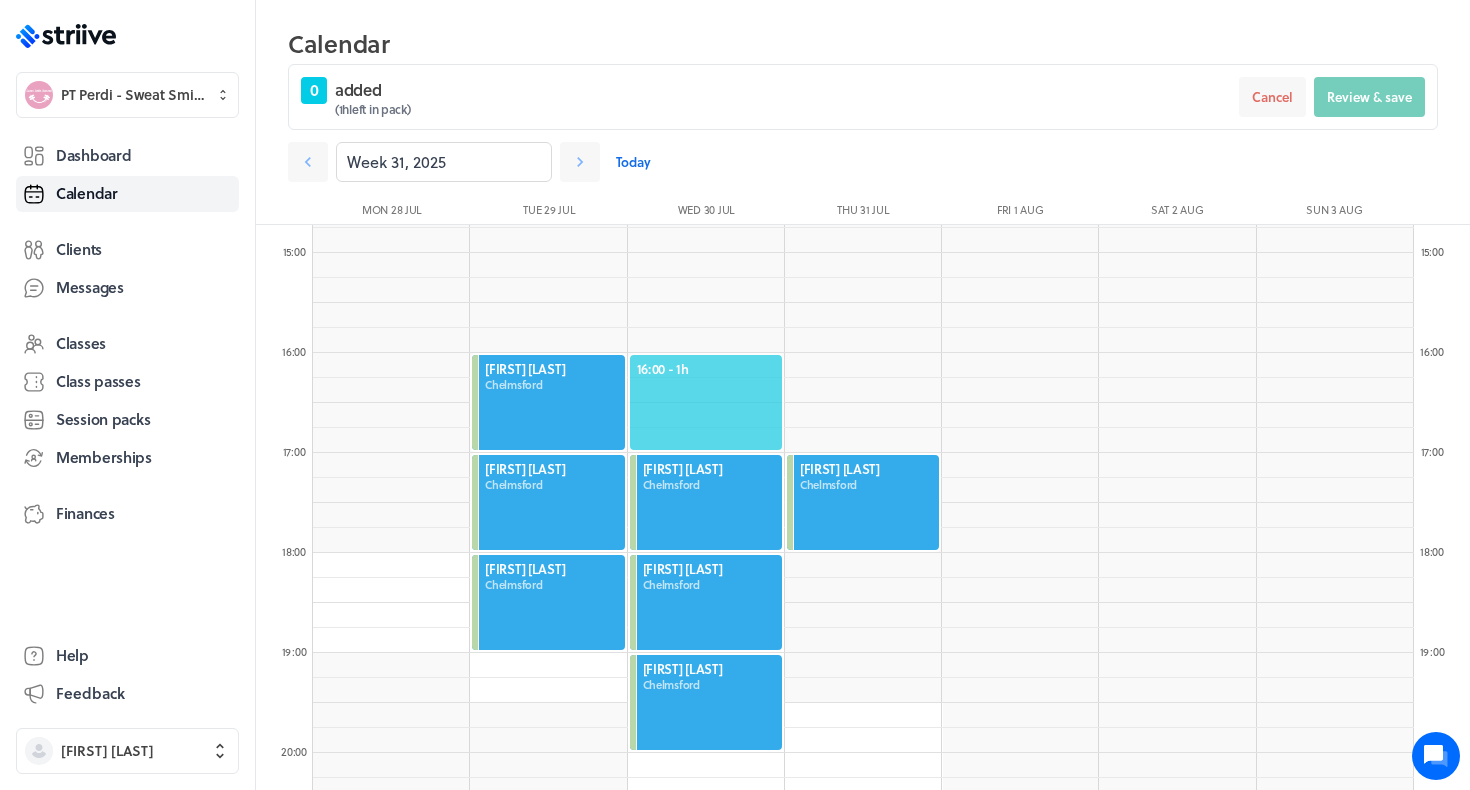 scroll, scrollTop: 1474, scrollLeft: 0, axis: vertical 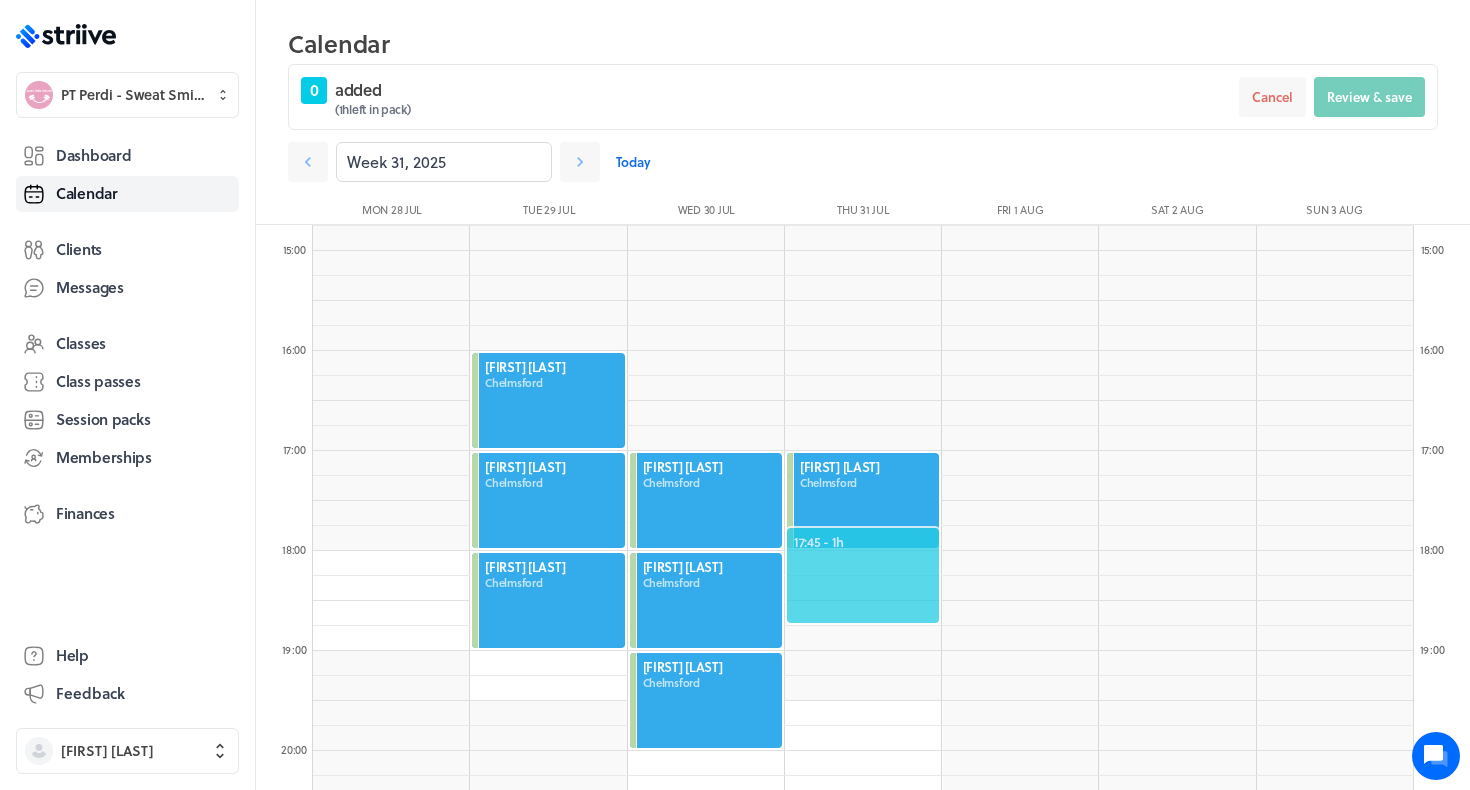 click on "17:45  - 1h" 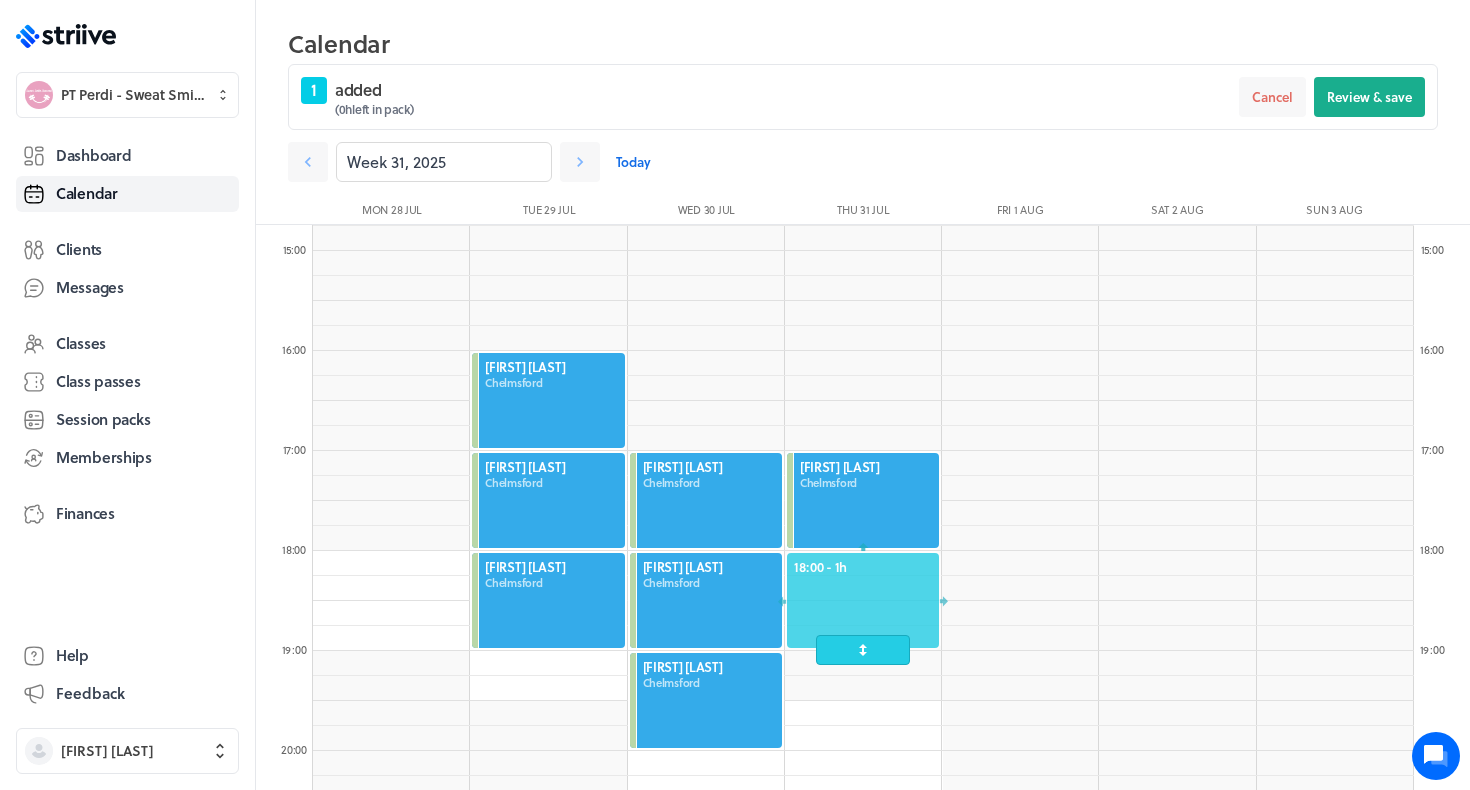 drag, startPoint x: 862, startPoint y: 554, endPoint x: 857, endPoint y: 590, distance: 36.345562 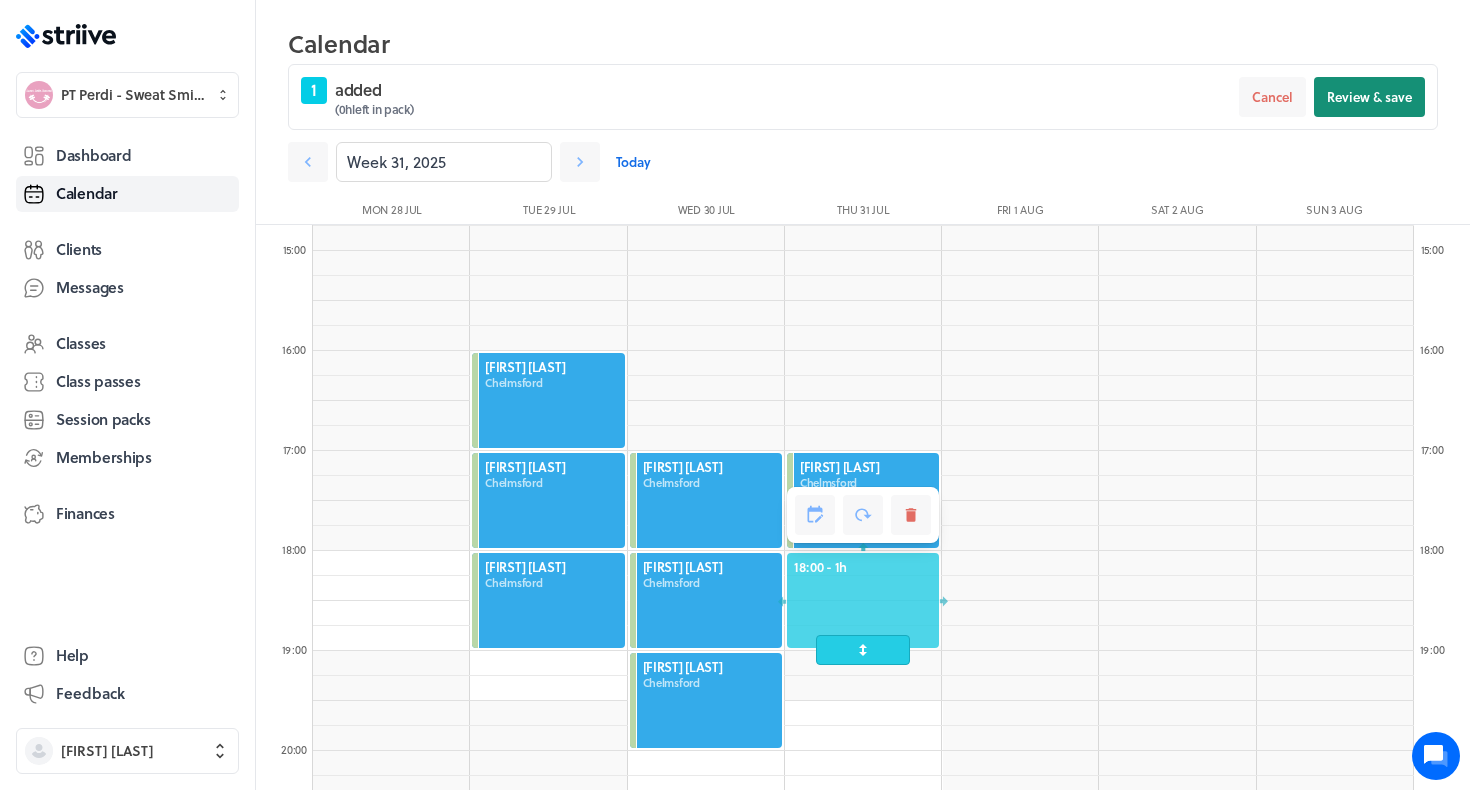 click on "Review & save" at bounding box center (1369, 97) 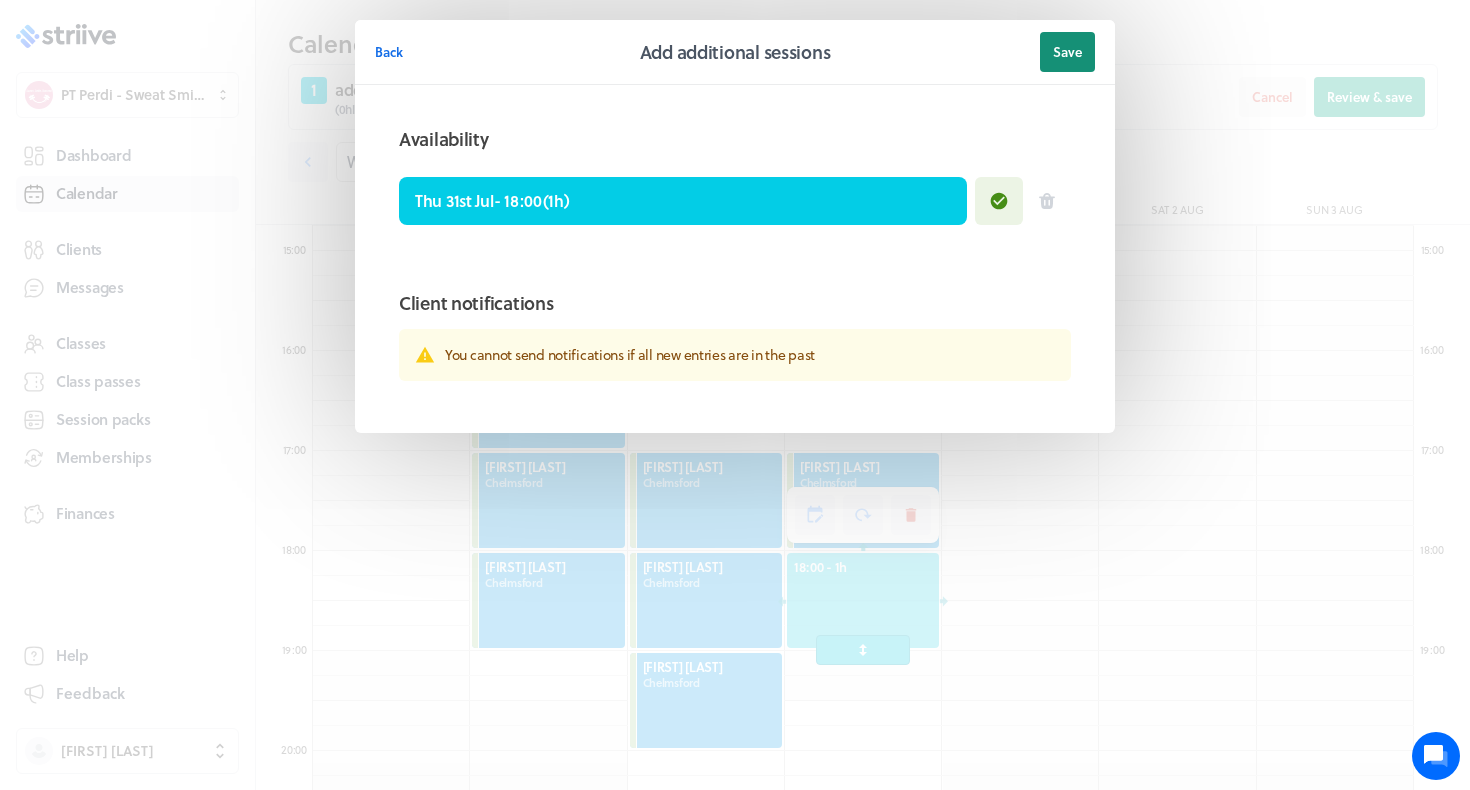 click on "Save" at bounding box center (1067, 52) 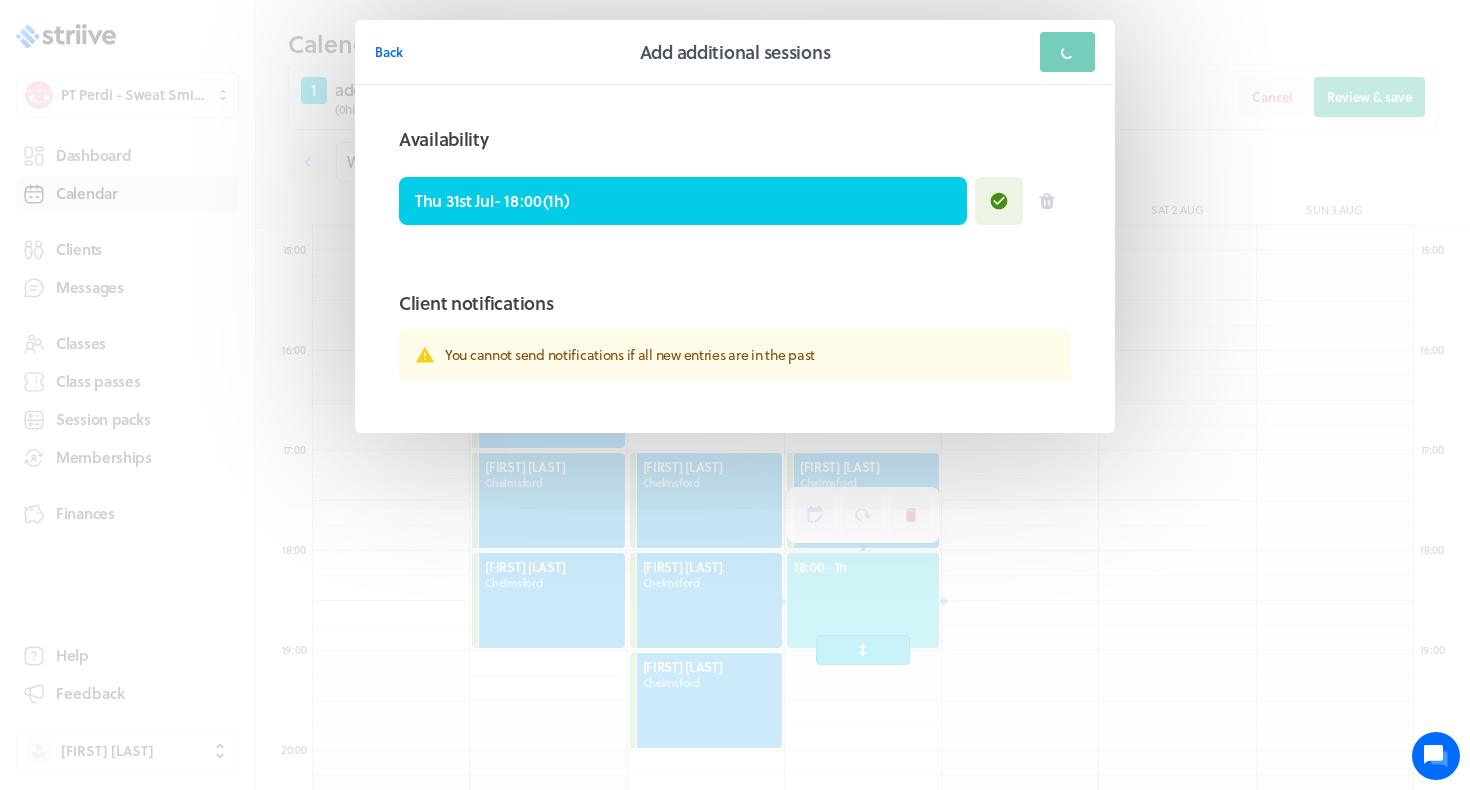 scroll, scrollTop: 550, scrollLeft: 0, axis: vertical 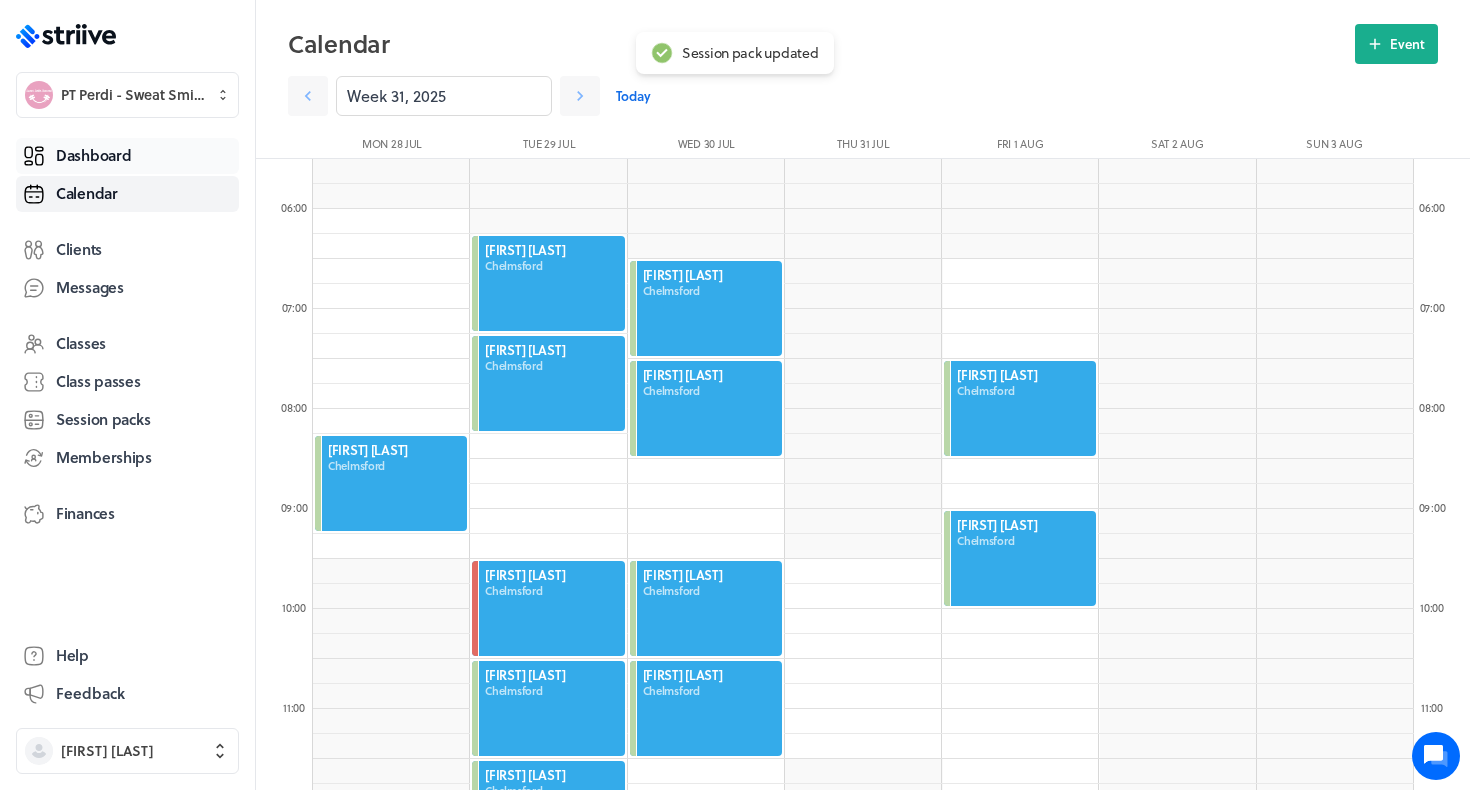 click on "Dashboard" at bounding box center (127, 156) 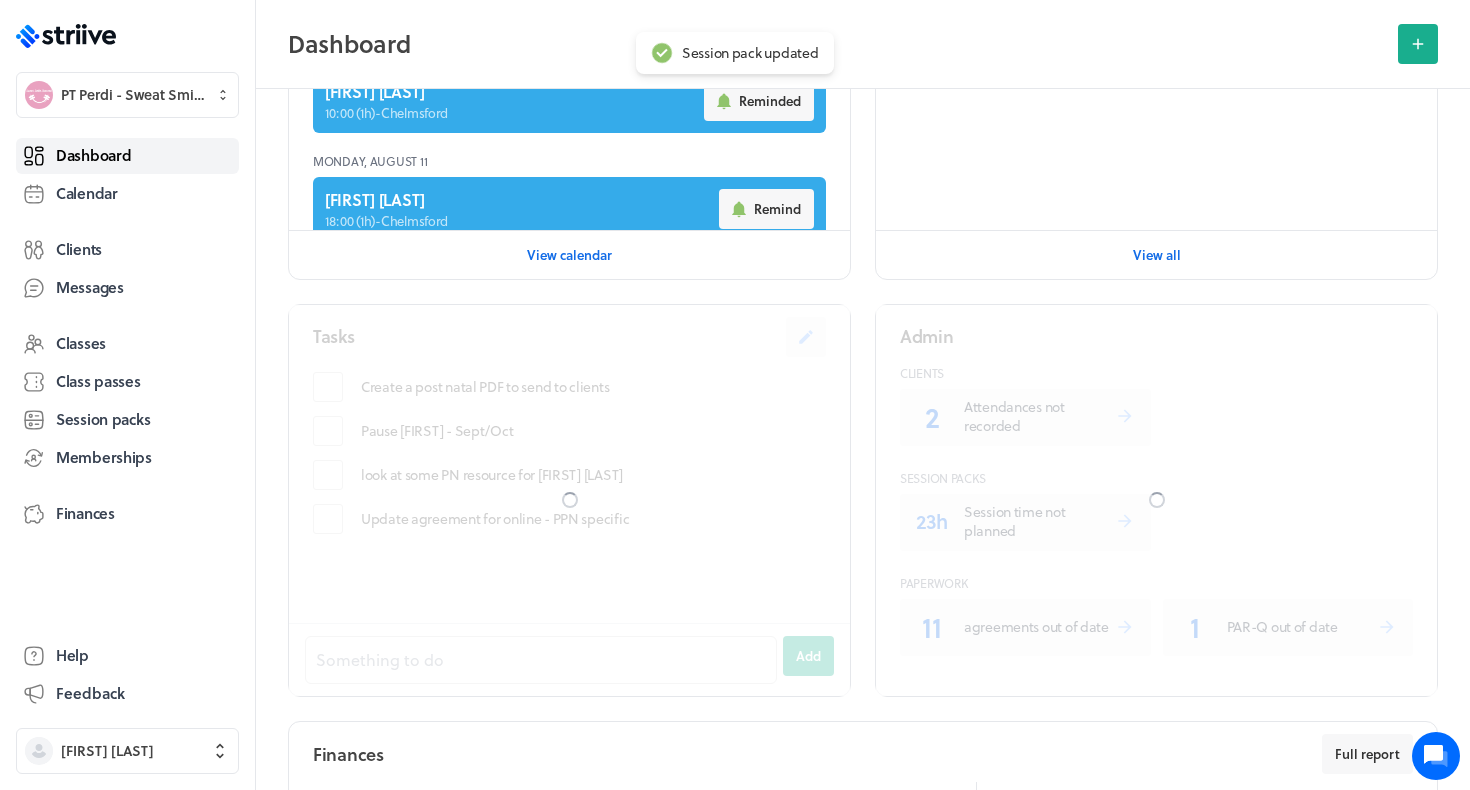 scroll, scrollTop: 0, scrollLeft: 0, axis: both 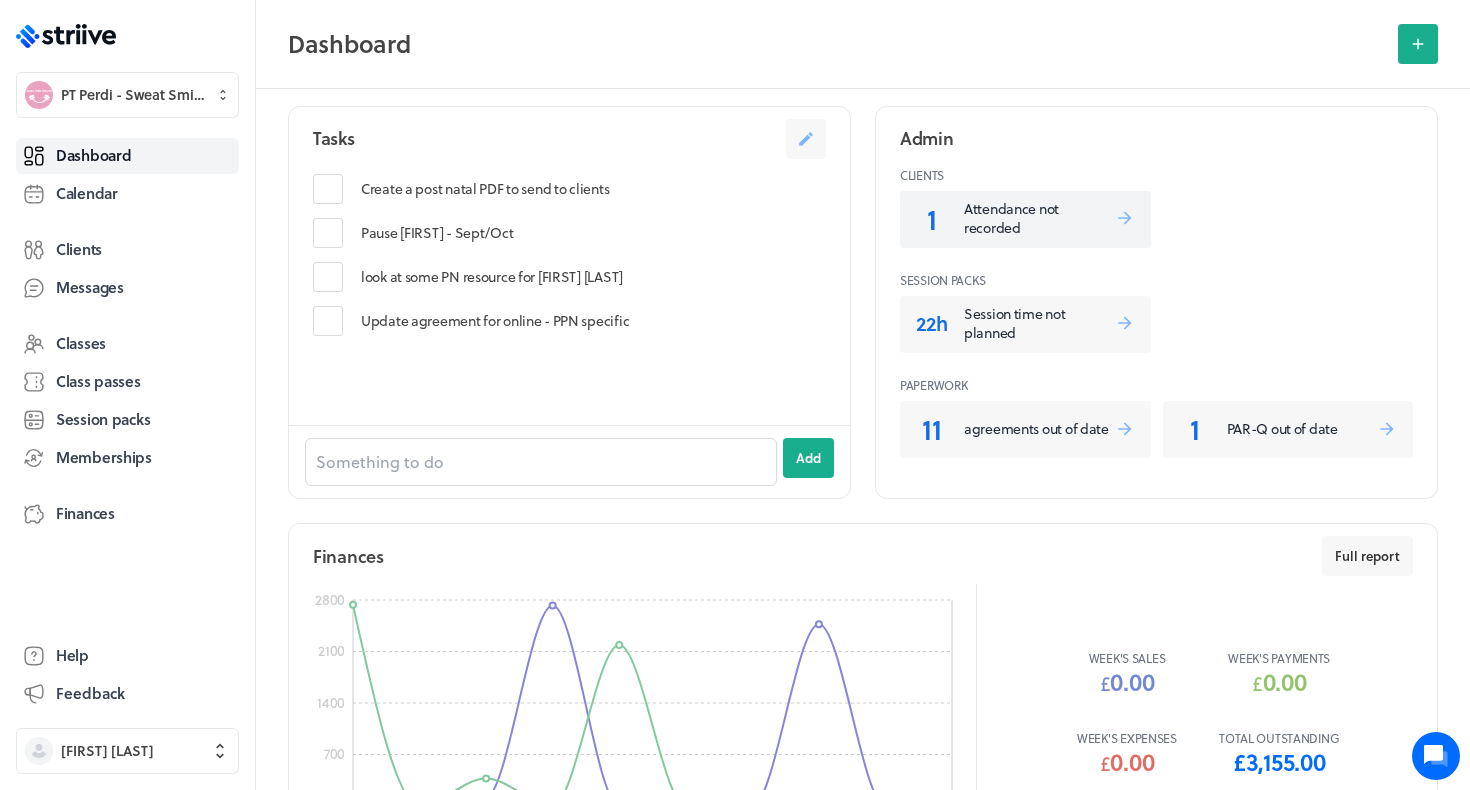 click on "Attendance not recorded" at bounding box center (1039, 218) 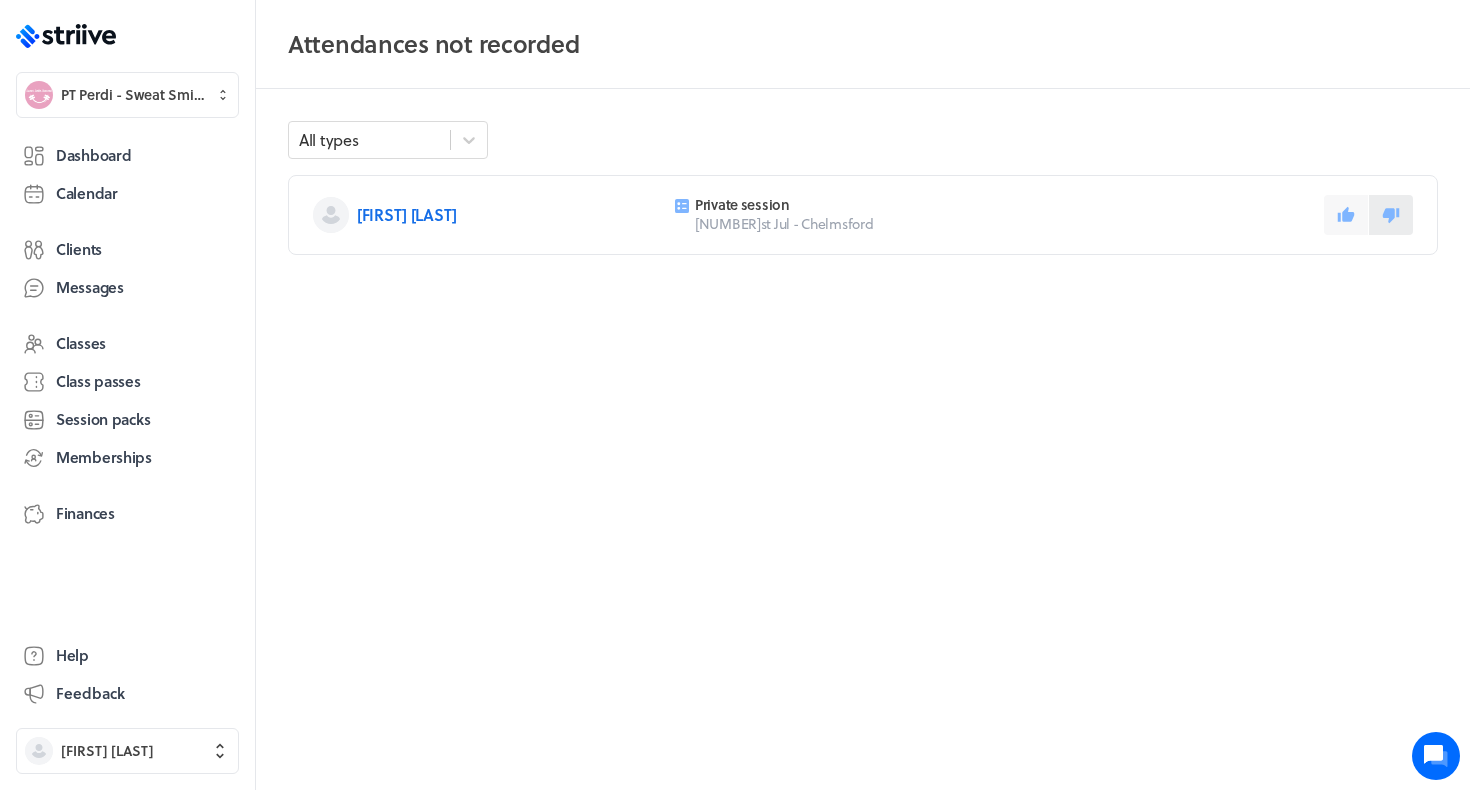 click 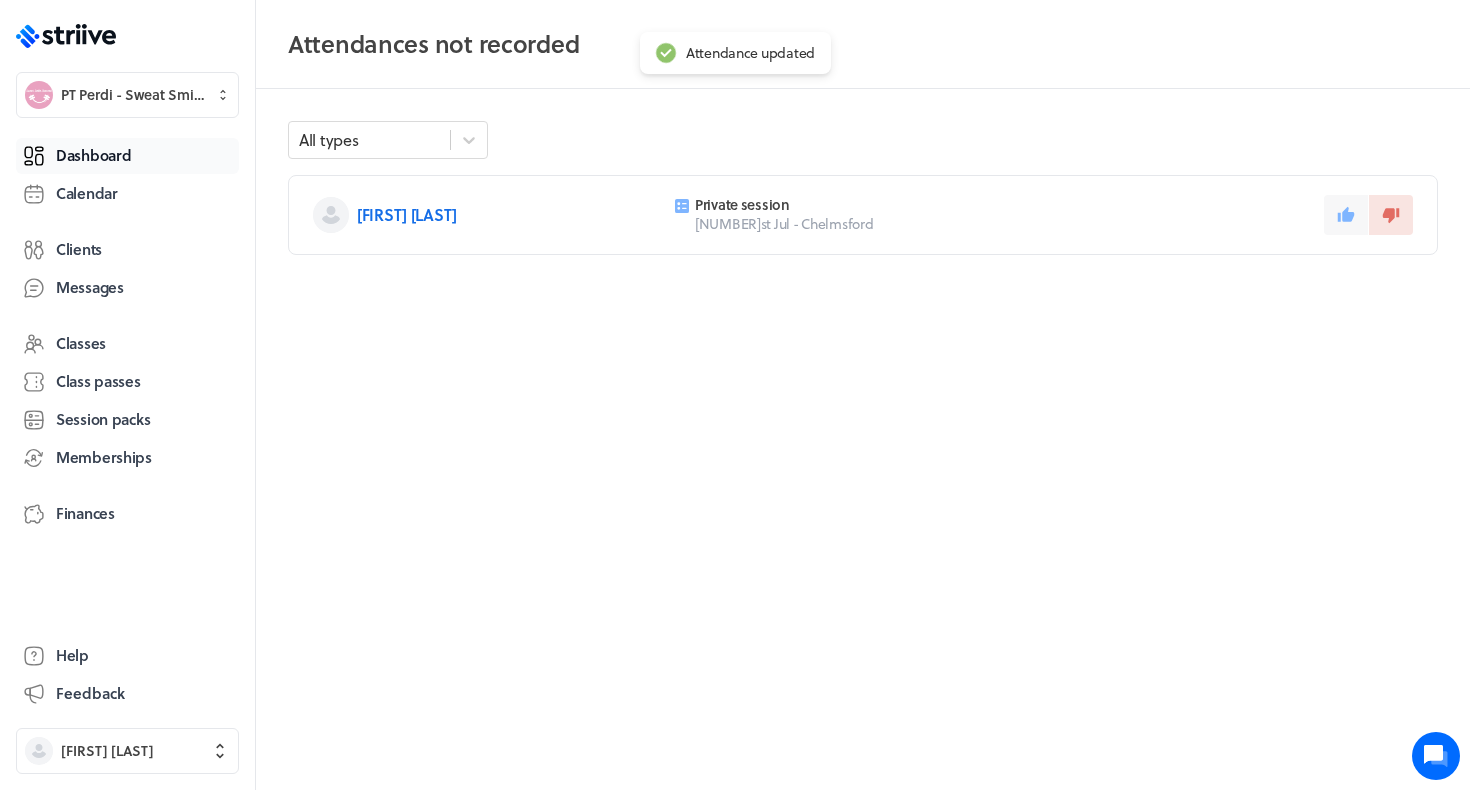 click on "Dashboard" at bounding box center (93, 155) 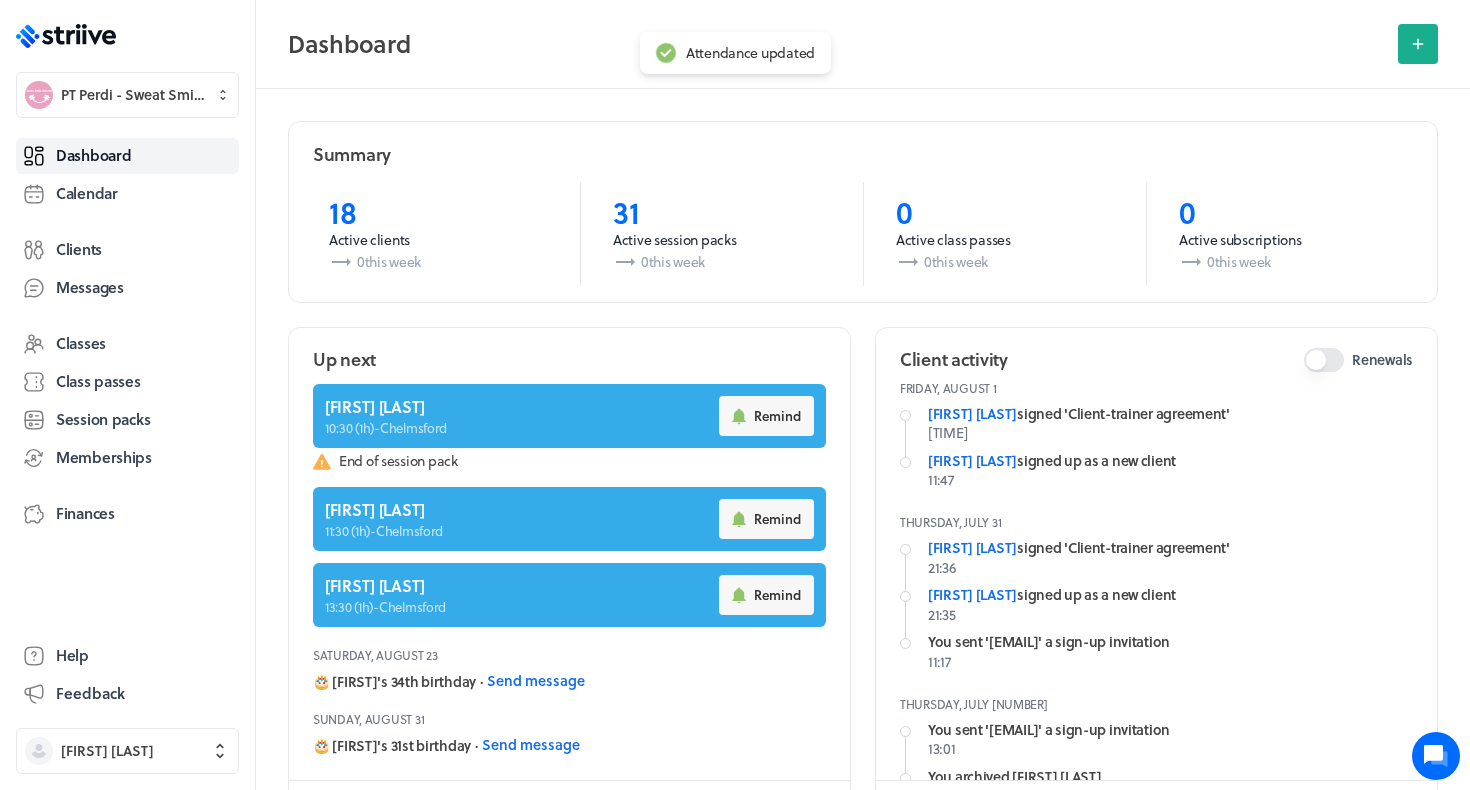 scroll, scrollTop: 677, scrollLeft: 0, axis: vertical 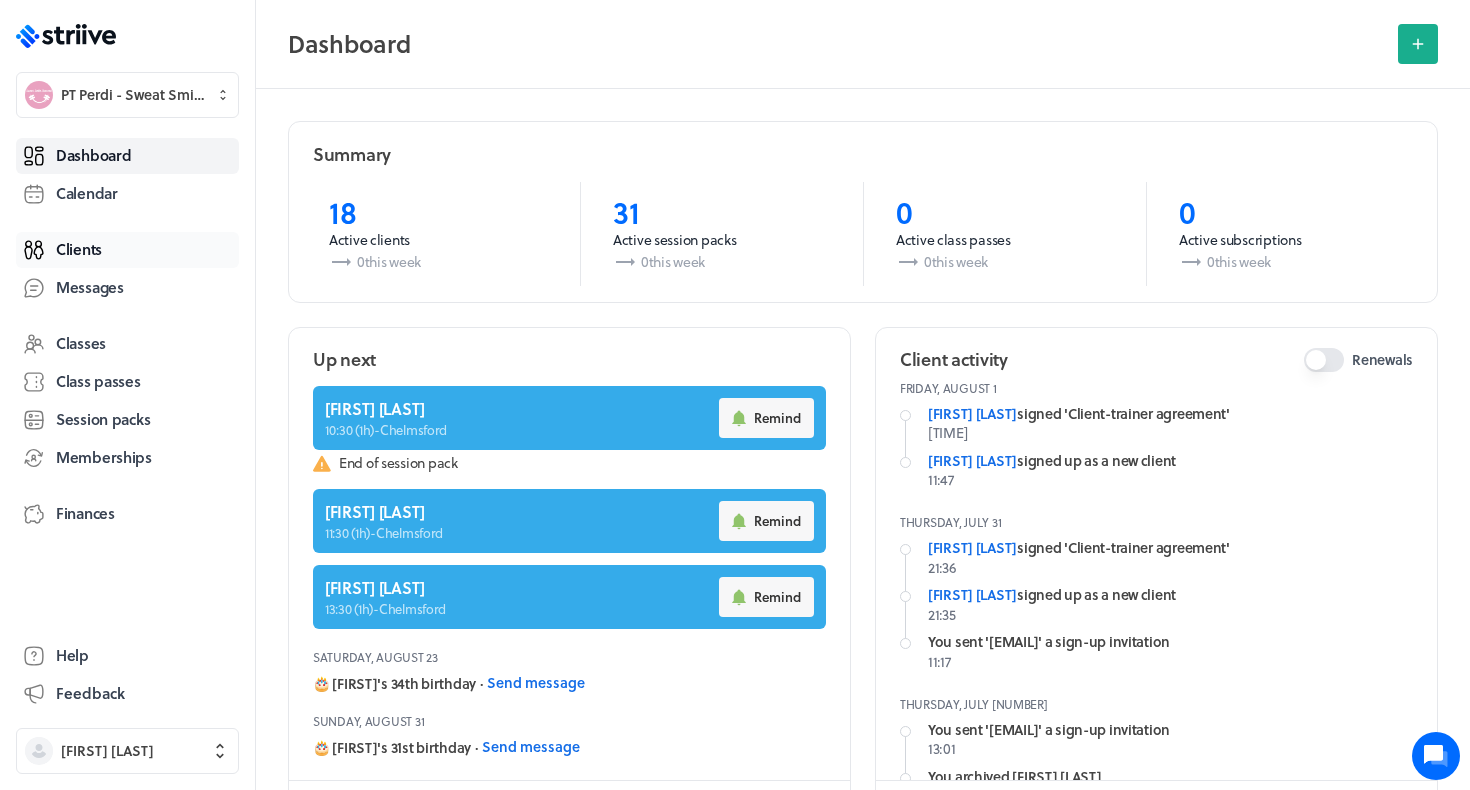 click on "Clients" at bounding box center [79, 249] 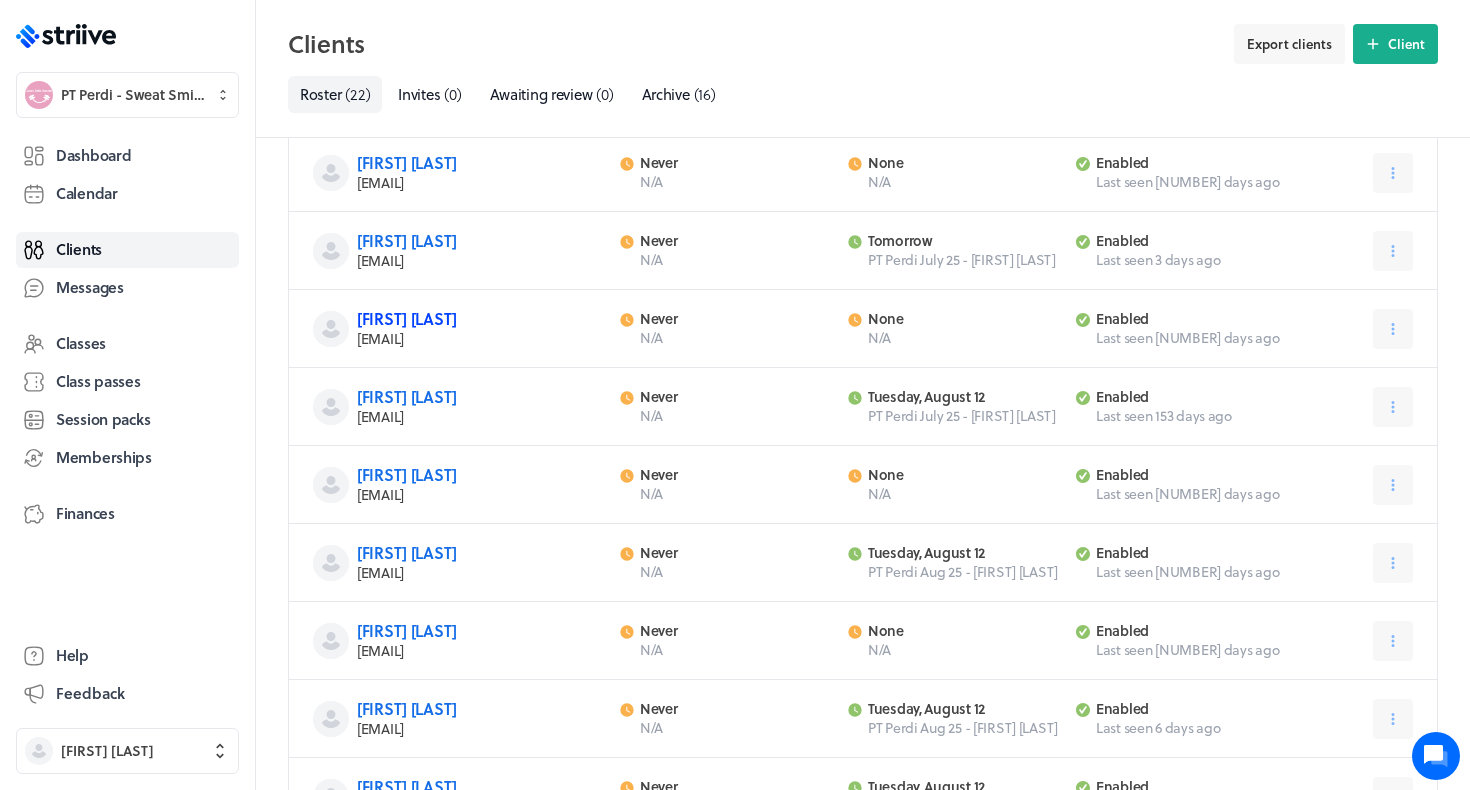 scroll, scrollTop: 243, scrollLeft: 0, axis: vertical 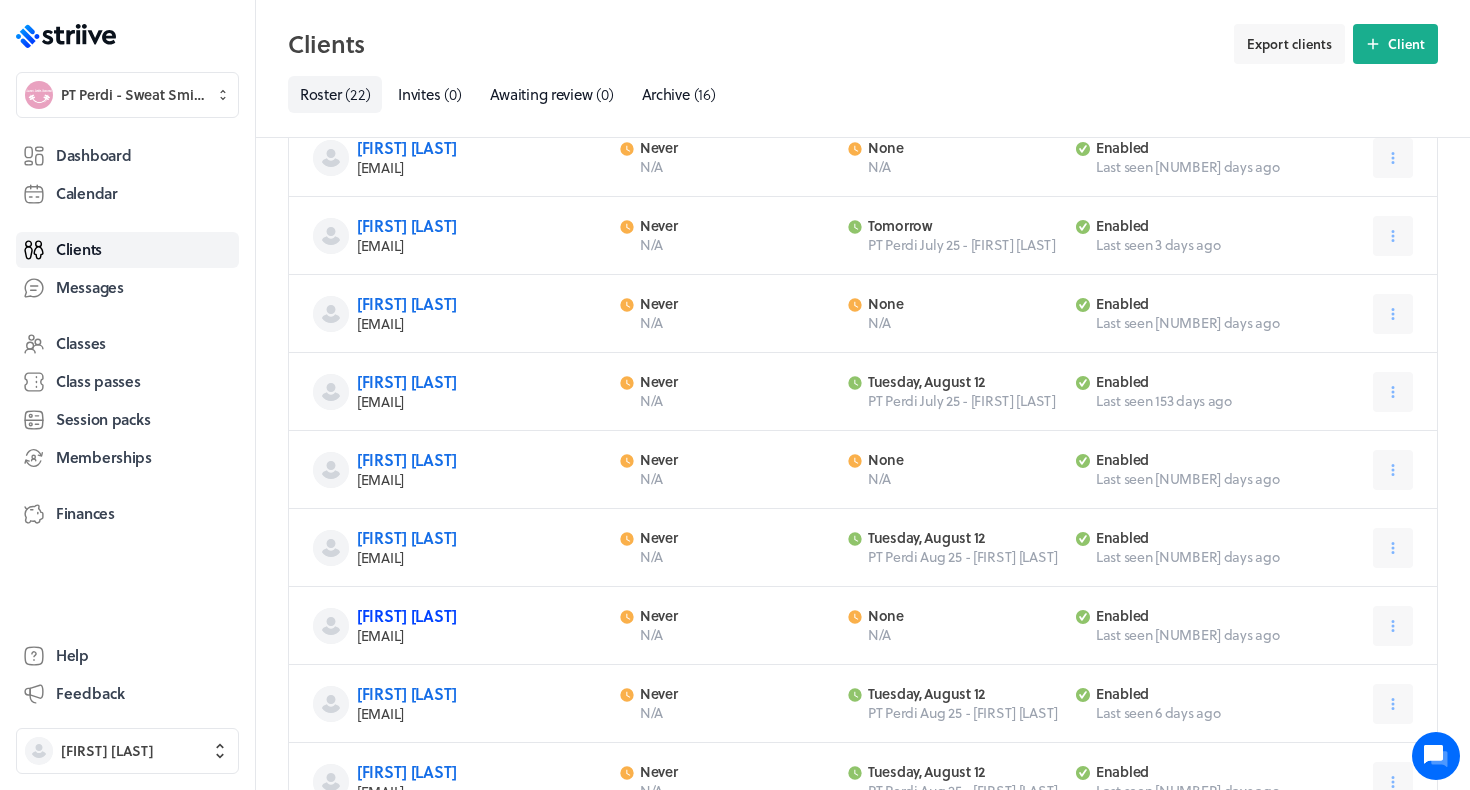 click on "Darrelle Jones" at bounding box center (407, 615) 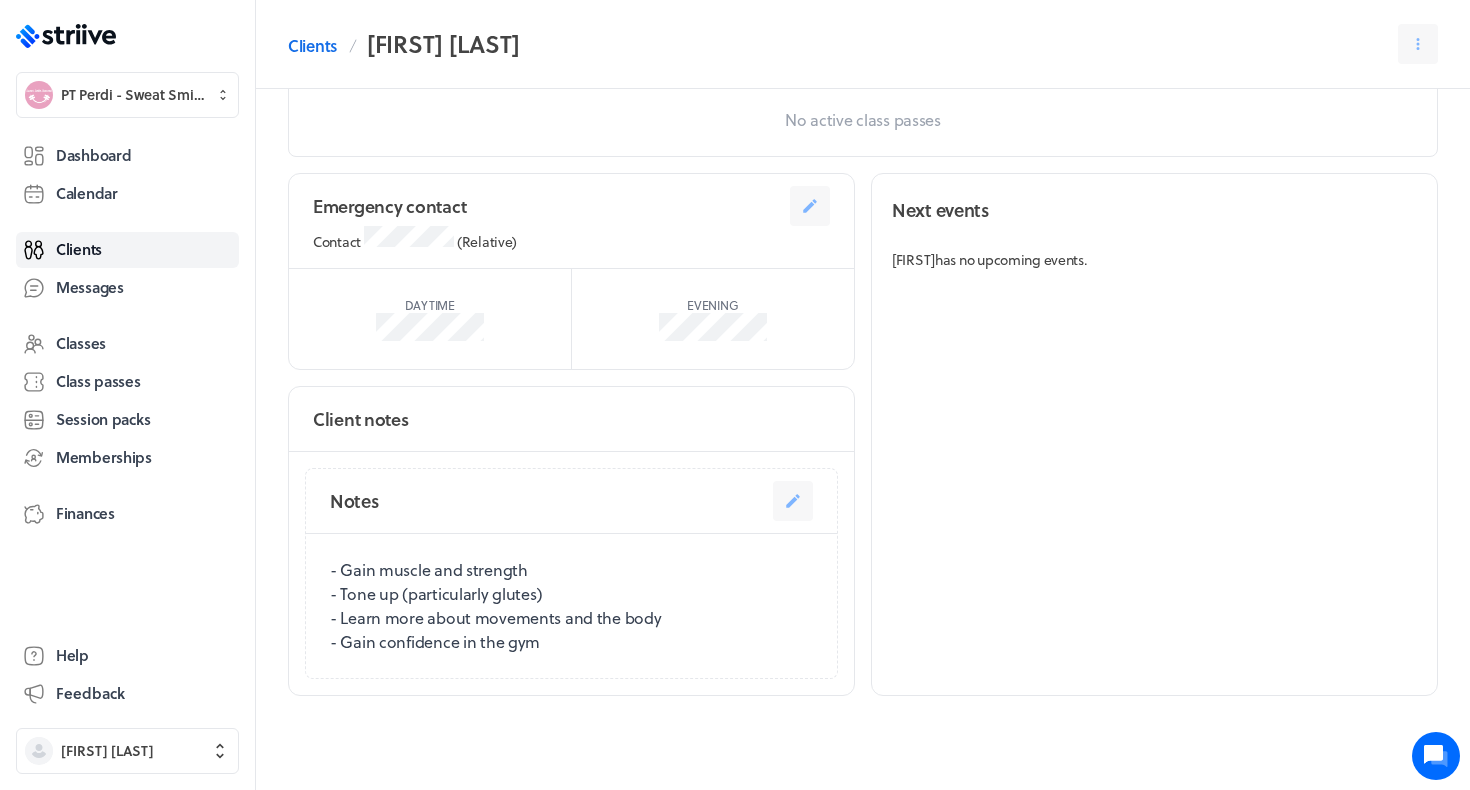 scroll, scrollTop: 1087, scrollLeft: 0, axis: vertical 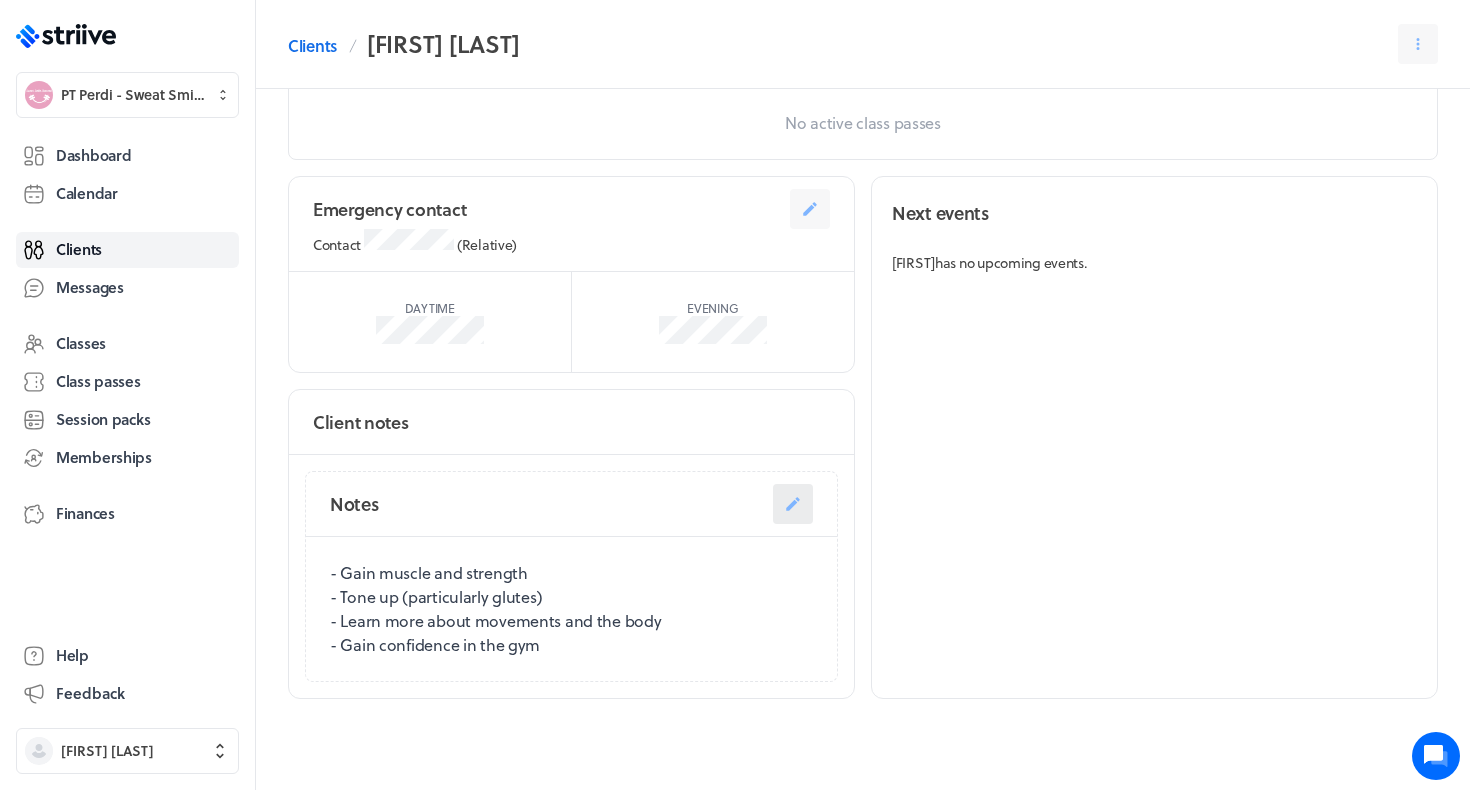 click 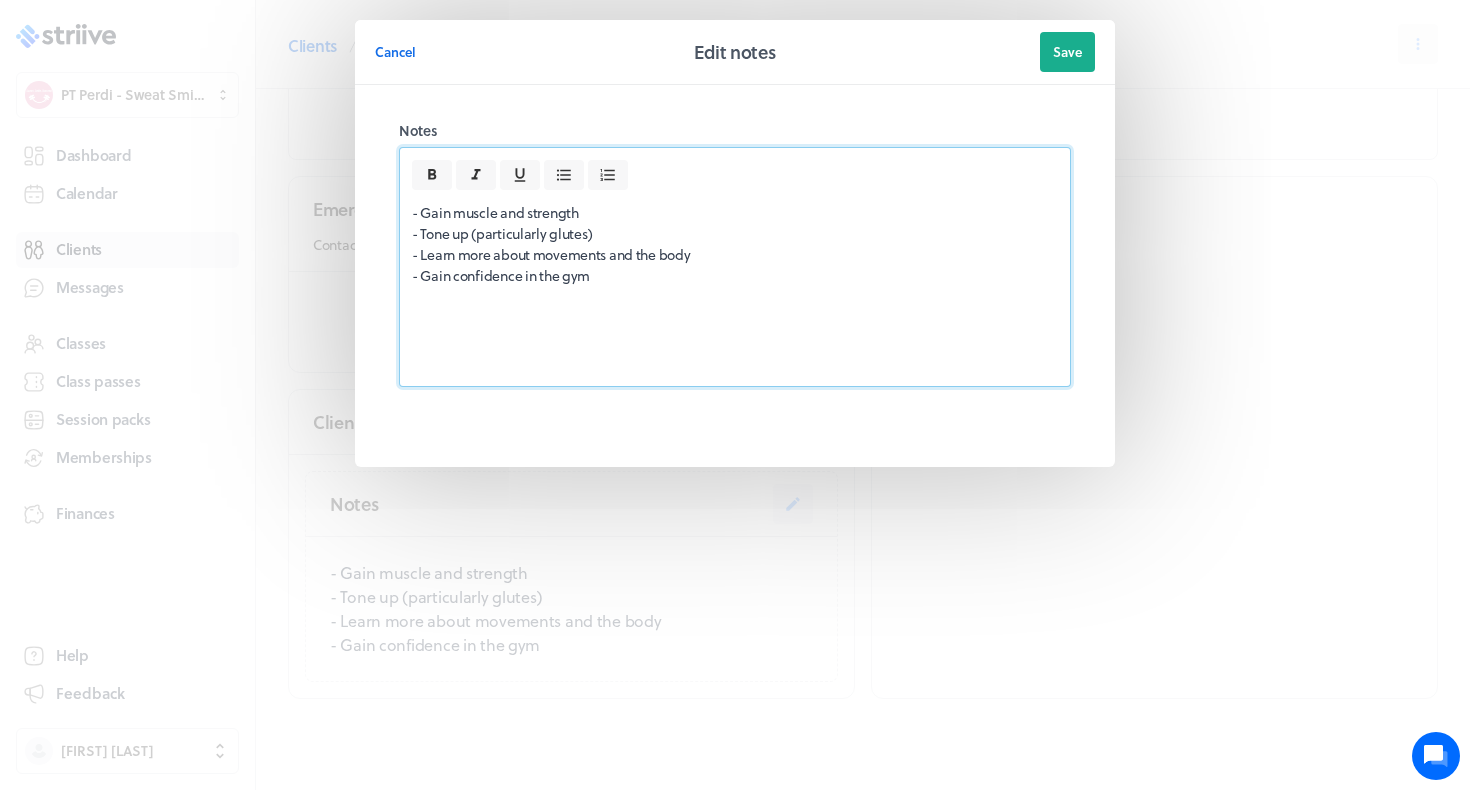 click on "- Gain muscle and strength - Tone up (particularly glutes) - Learn more about movements and the body - Gain confidence in the gym" at bounding box center [735, 244] 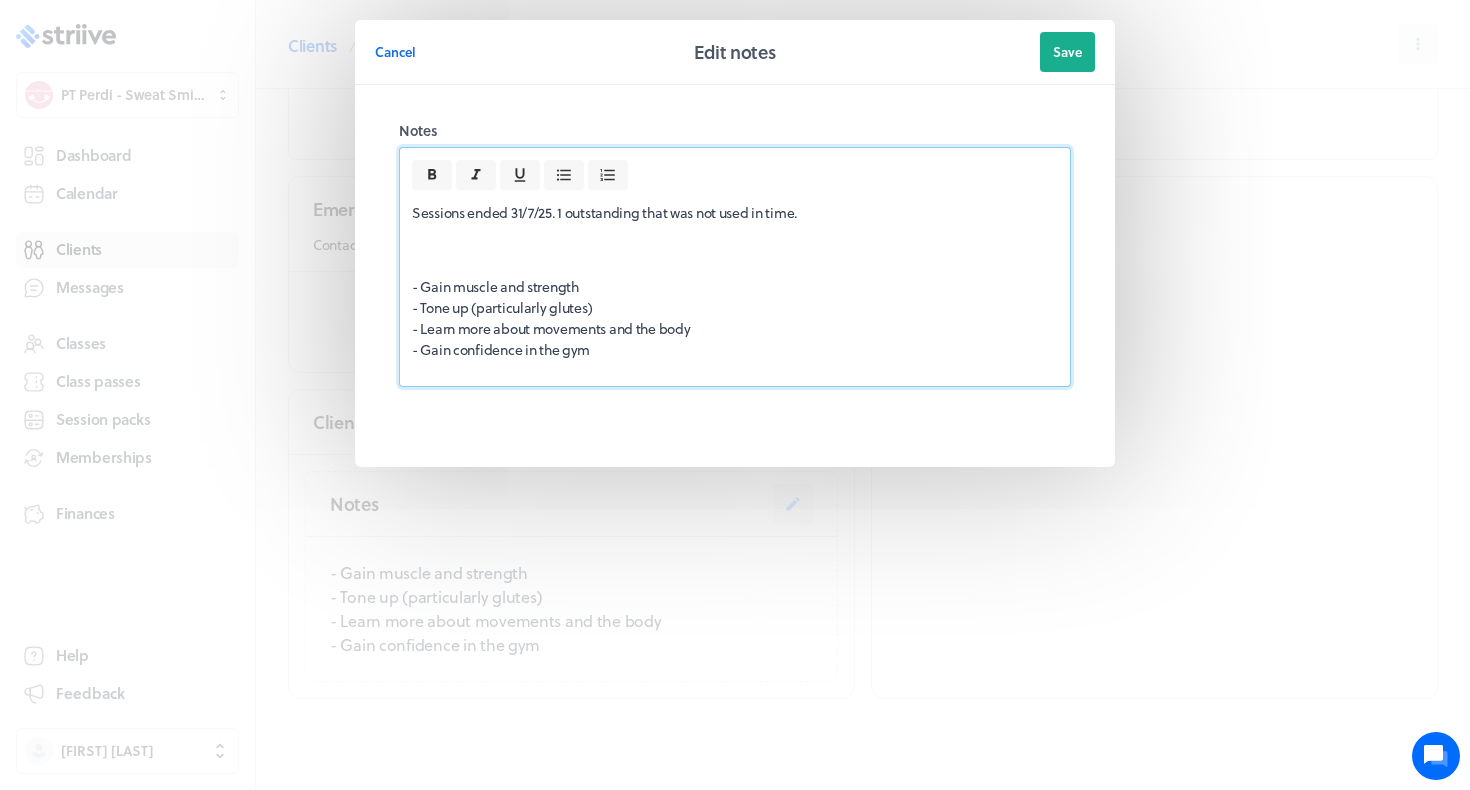click on "Sessions ended 31/7/25. 1 outstanding that was not used in time." at bounding box center (735, 212) 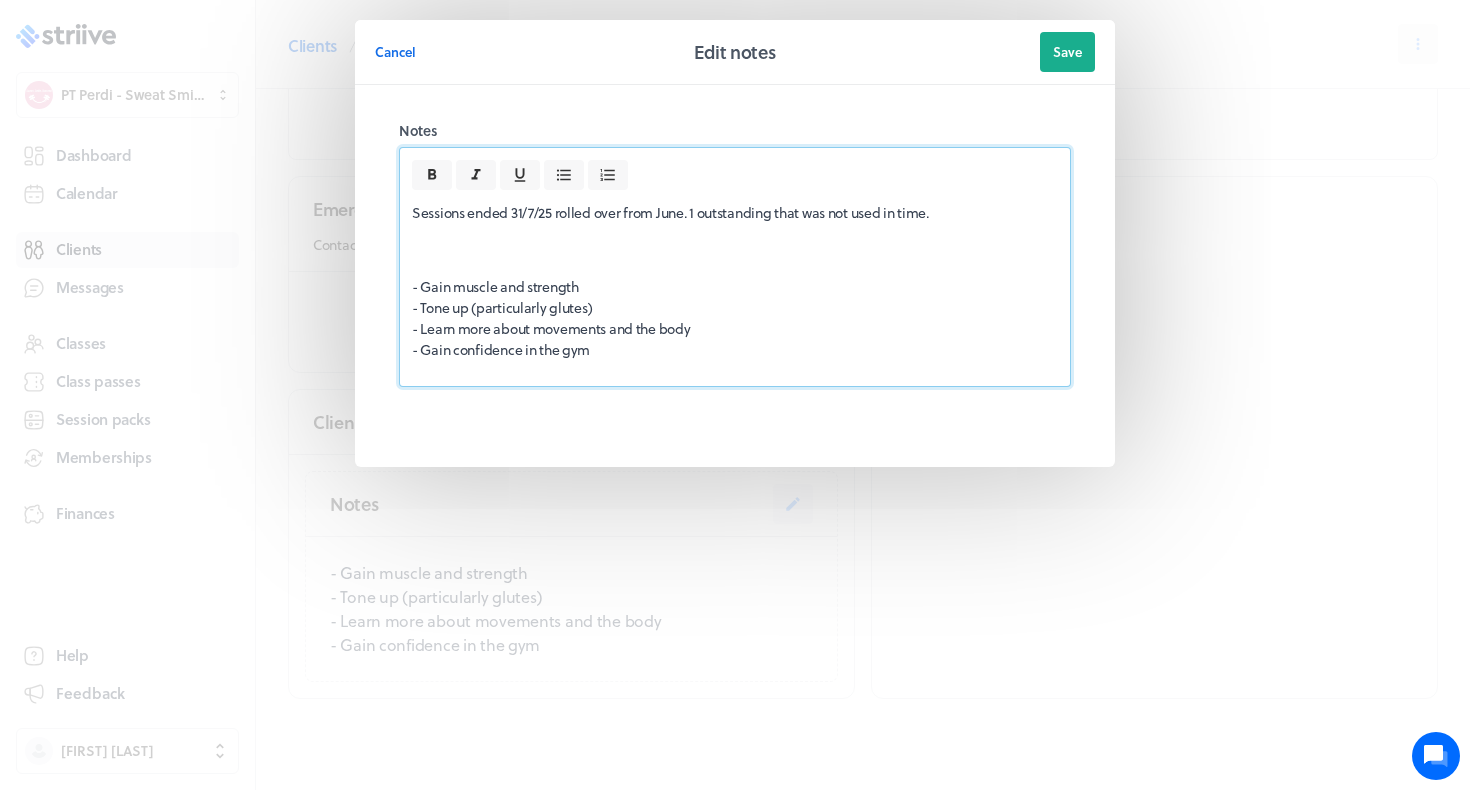 click on "Sessions ended 31/7/25 rolled over from June. 1 outstanding that was not used in time." at bounding box center (735, 212) 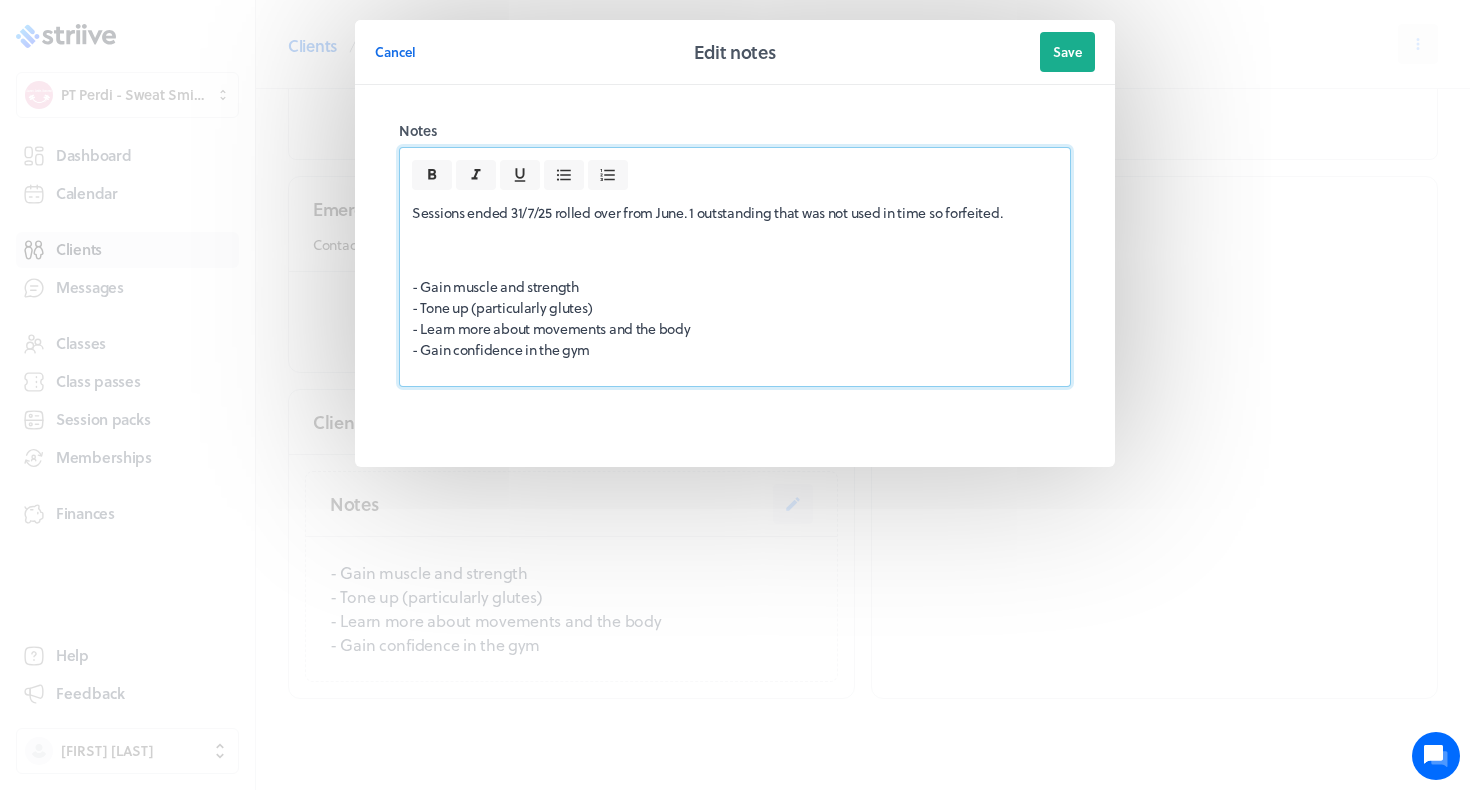 click on "Cancel Edit notes Save" at bounding box center [735, 52] 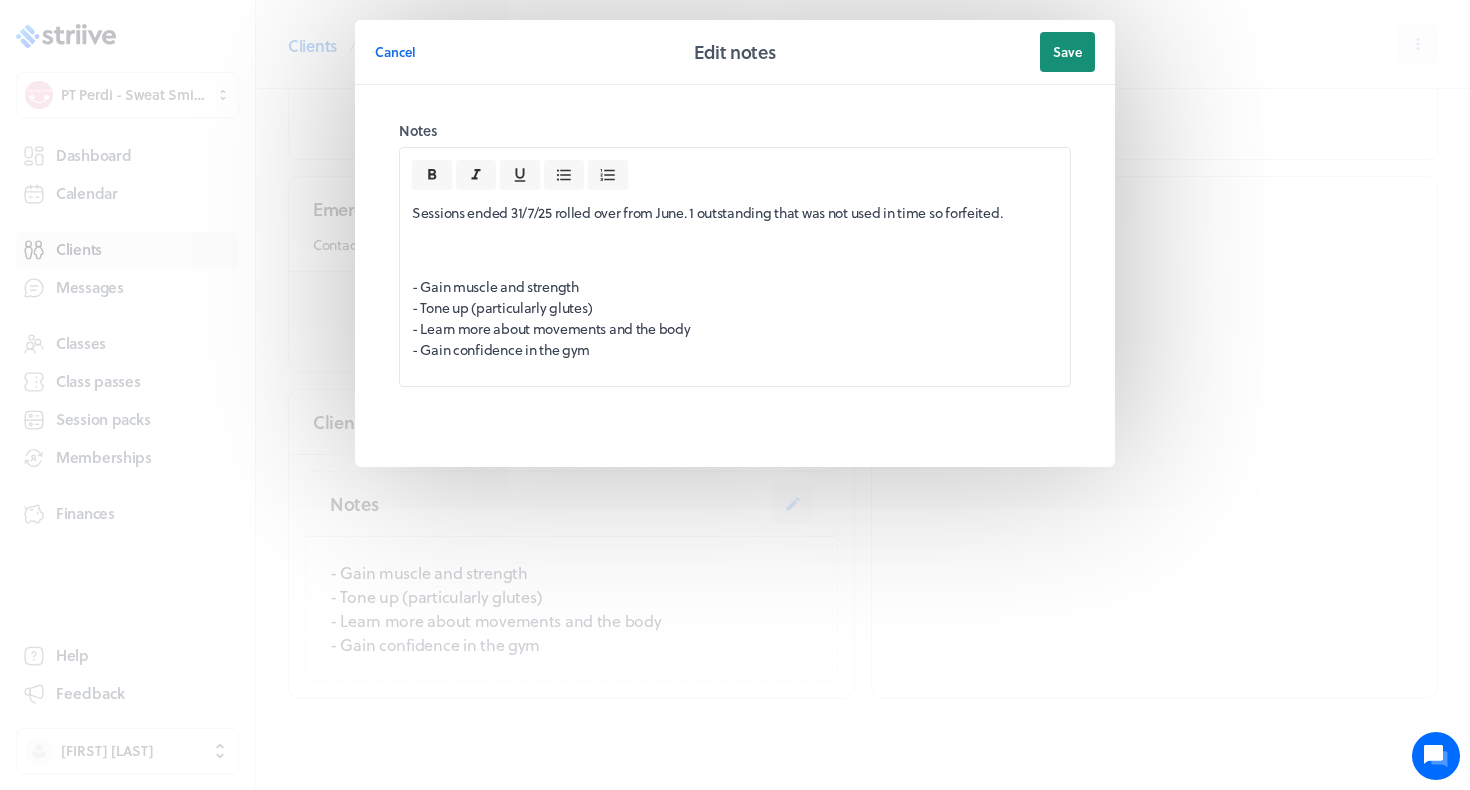 click on "Save" at bounding box center (1067, 52) 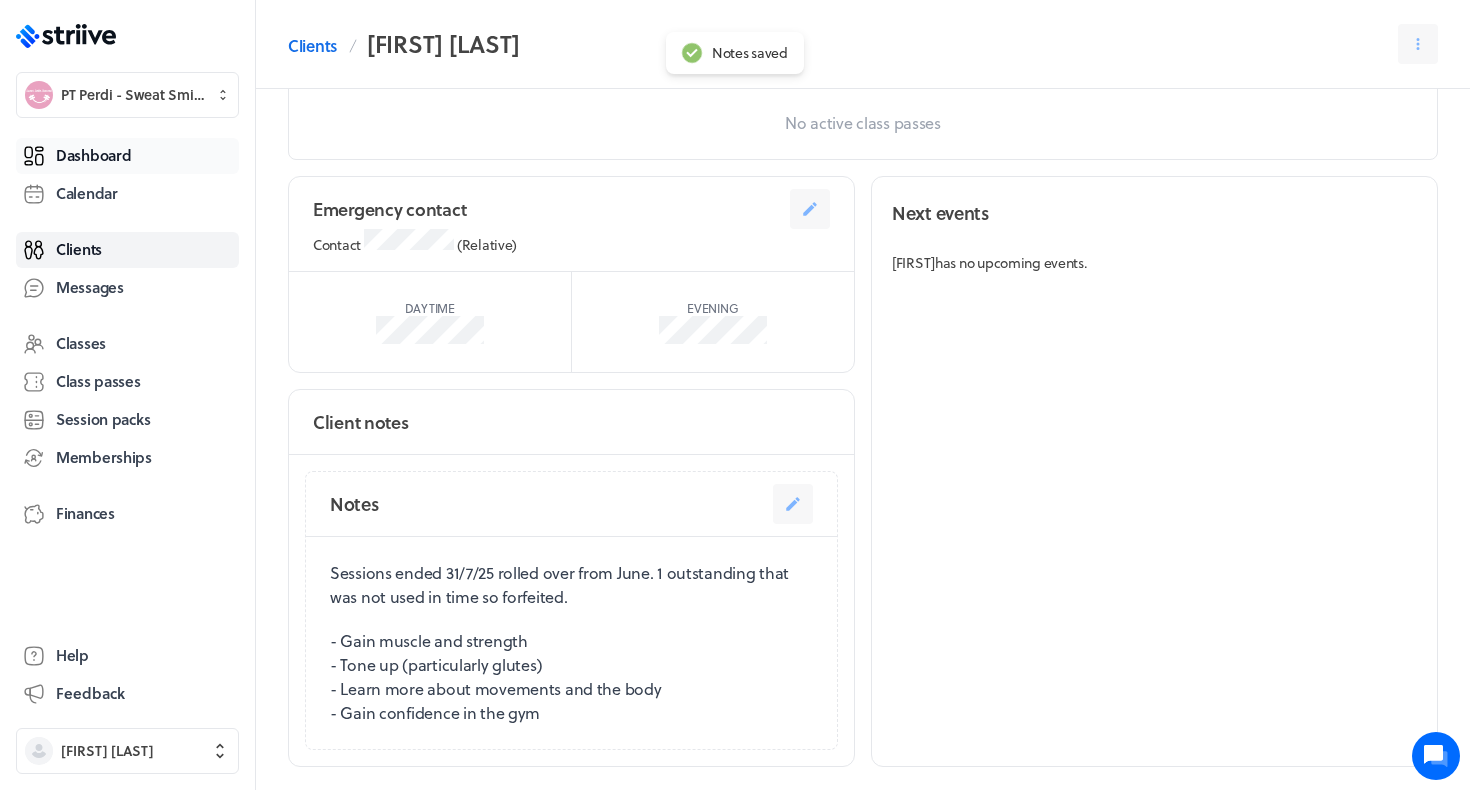 click on "Dashboard" at bounding box center (93, 155) 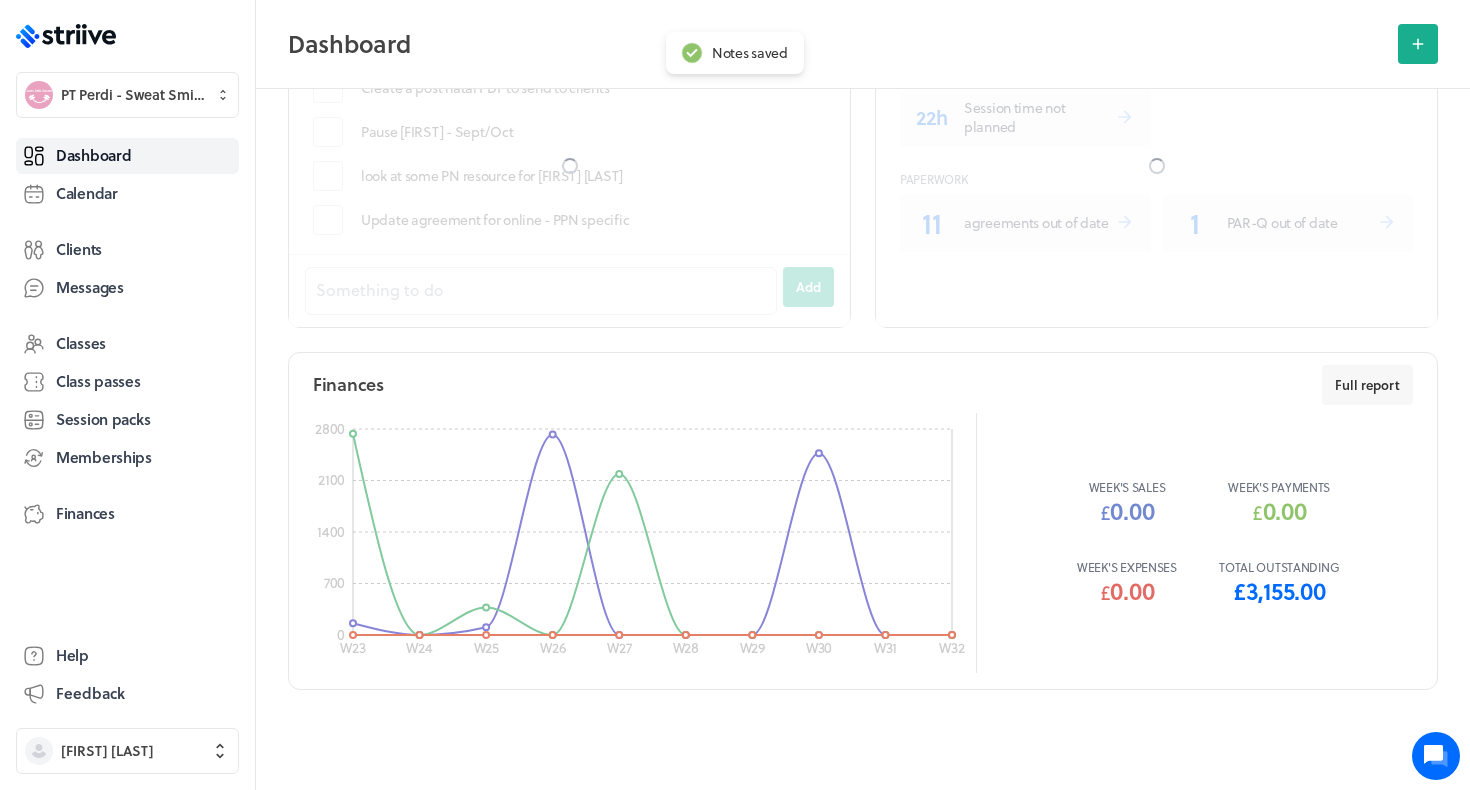 scroll, scrollTop: 848, scrollLeft: 0, axis: vertical 